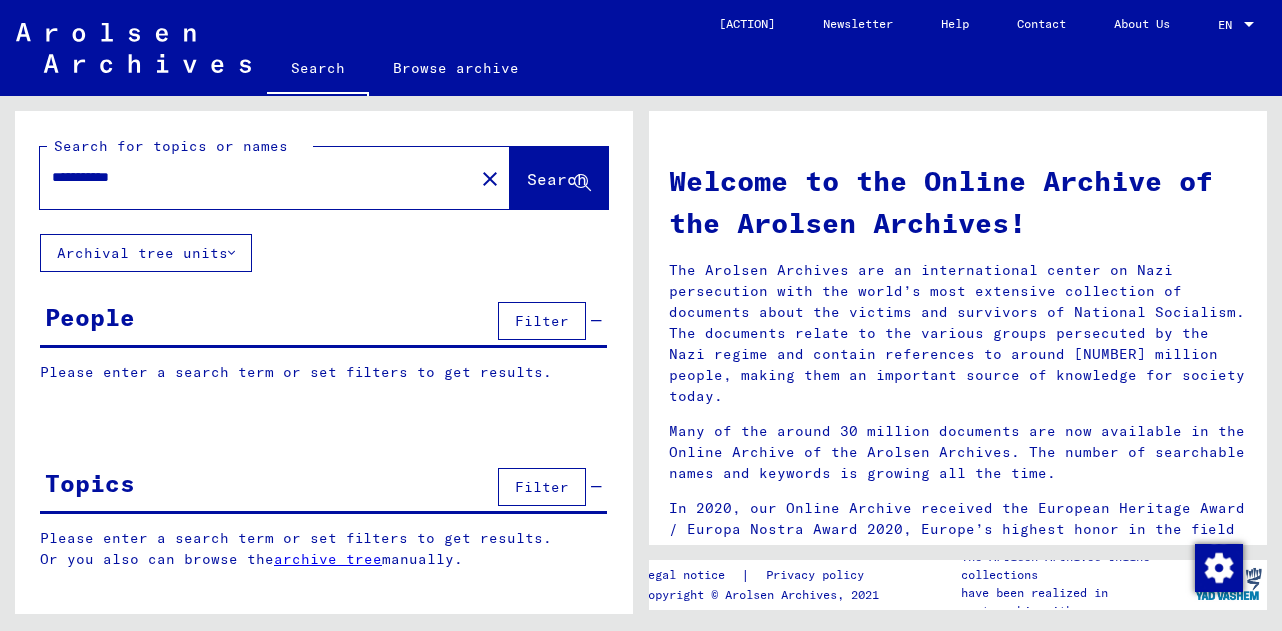 scroll, scrollTop: 0, scrollLeft: 0, axis: both 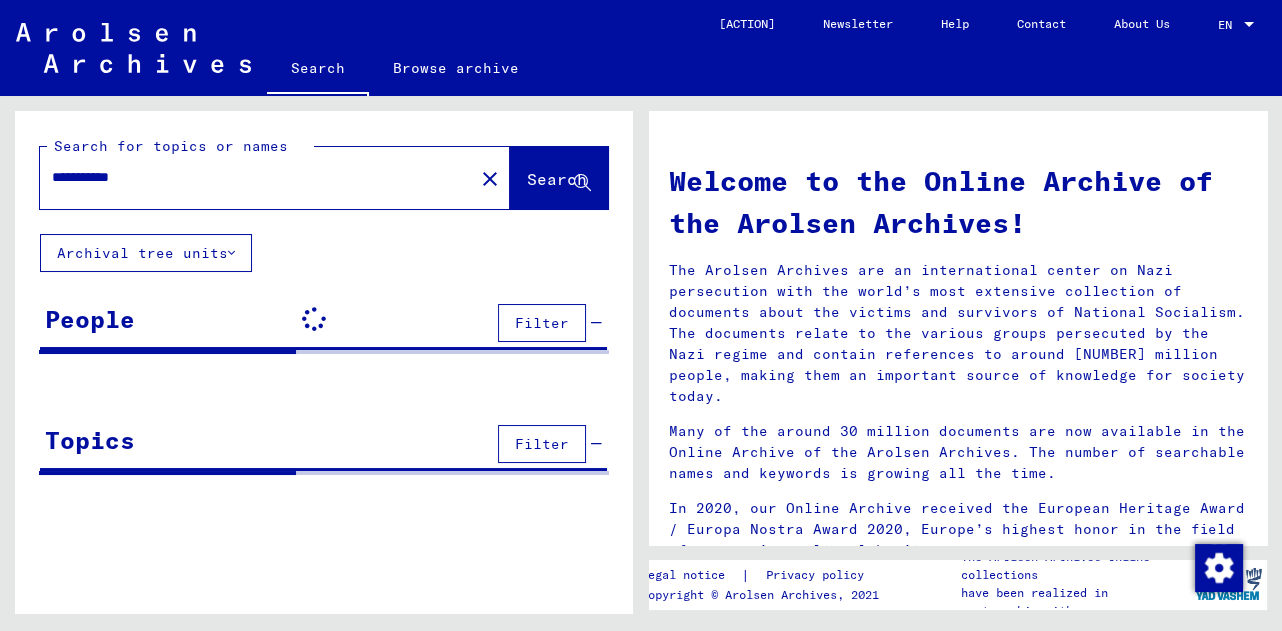 drag, startPoint x: 168, startPoint y: 174, endPoint x: -6, endPoint y: 162, distance: 174.4133 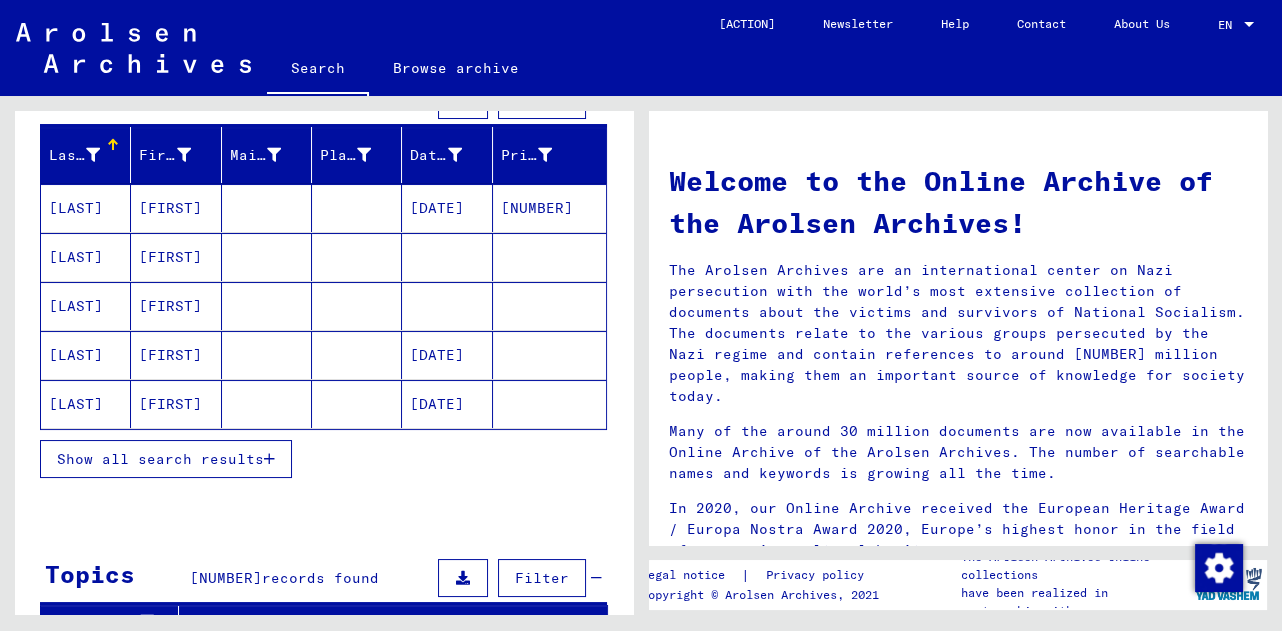scroll, scrollTop: 230, scrollLeft: 0, axis: vertical 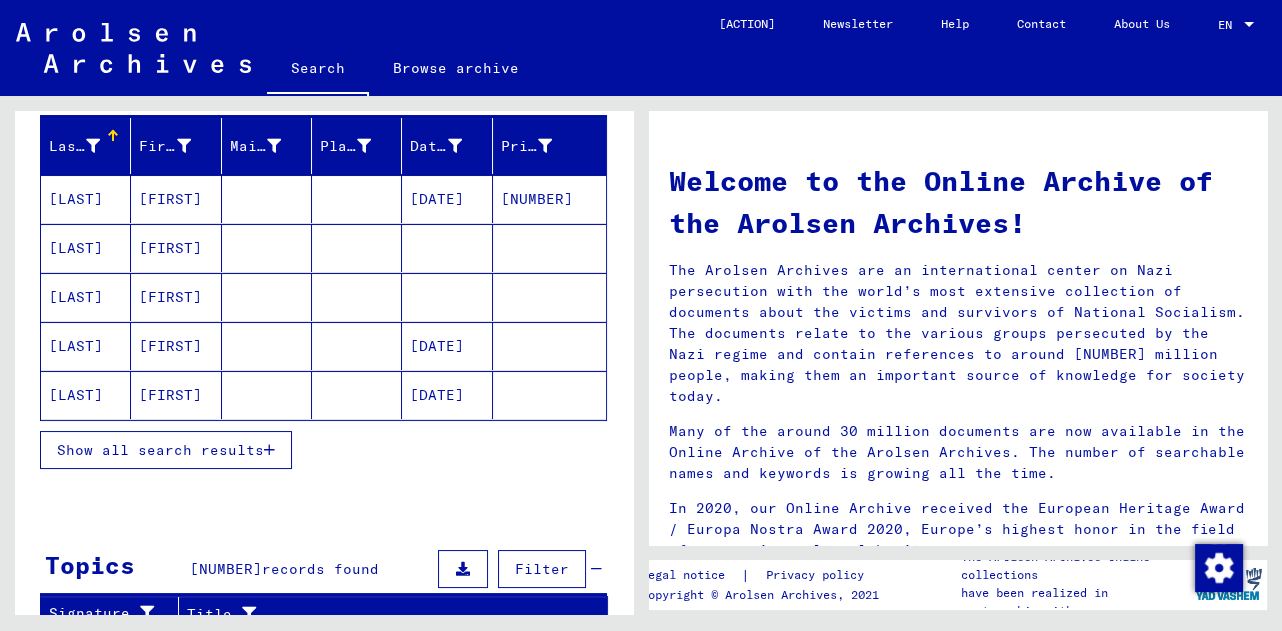 click on "Show all search results" at bounding box center [160, 450] 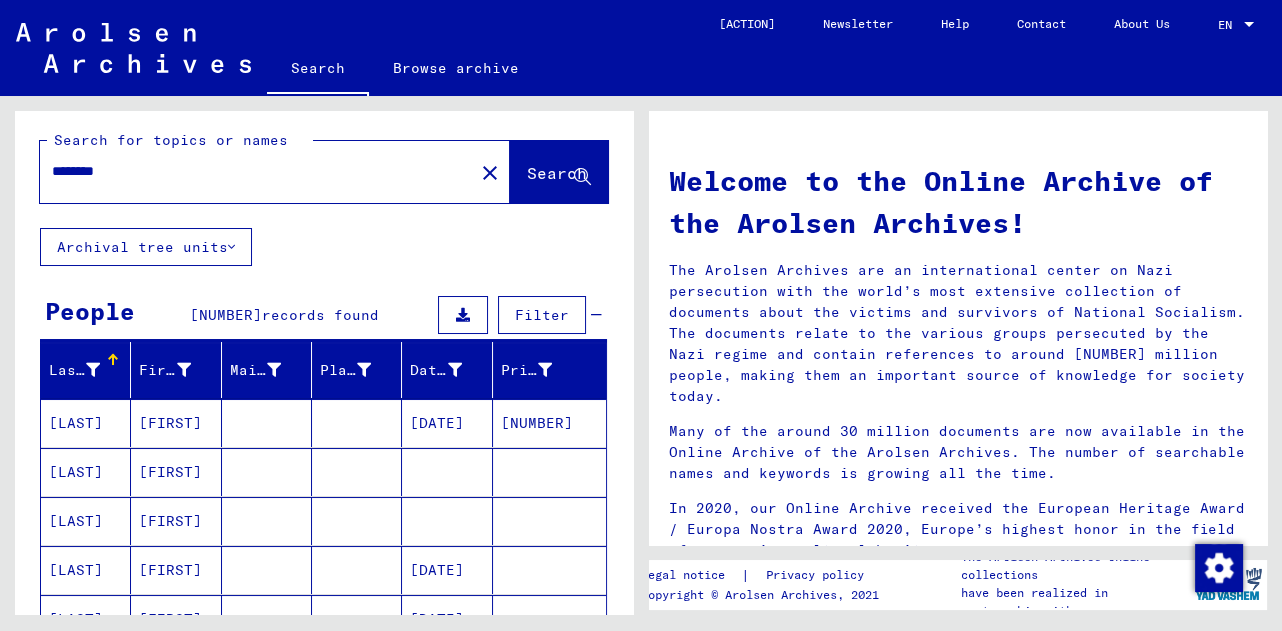 scroll, scrollTop: 5, scrollLeft: 0, axis: vertical 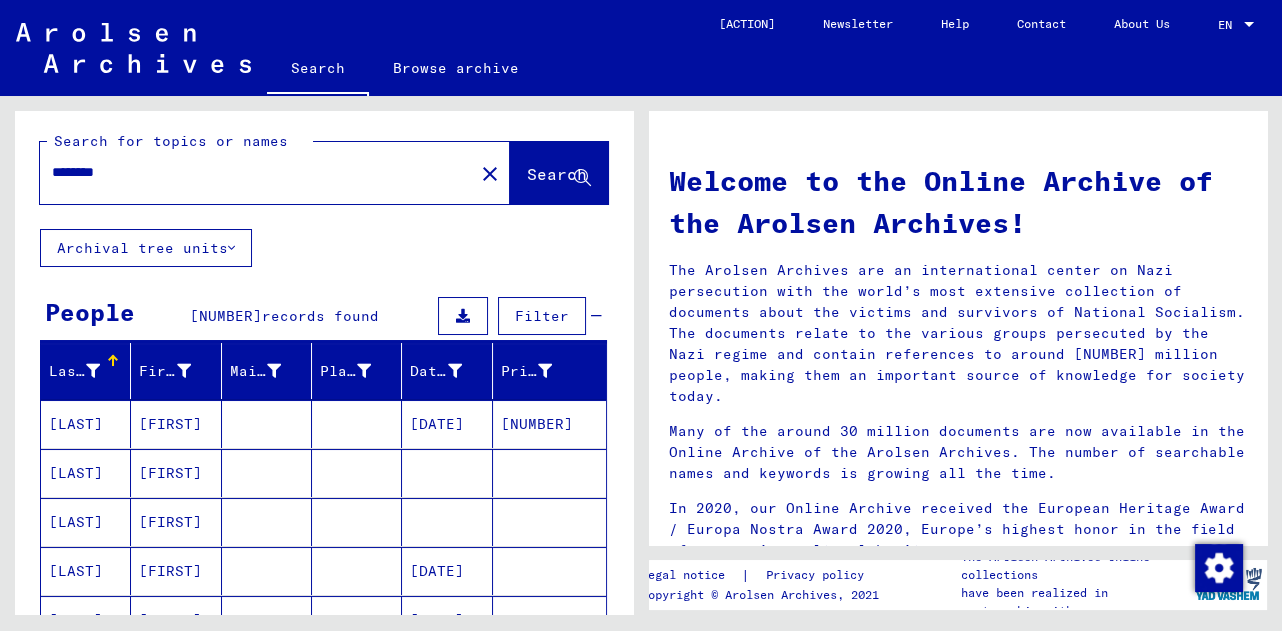 click on "********" at bounding box center [251, 172] 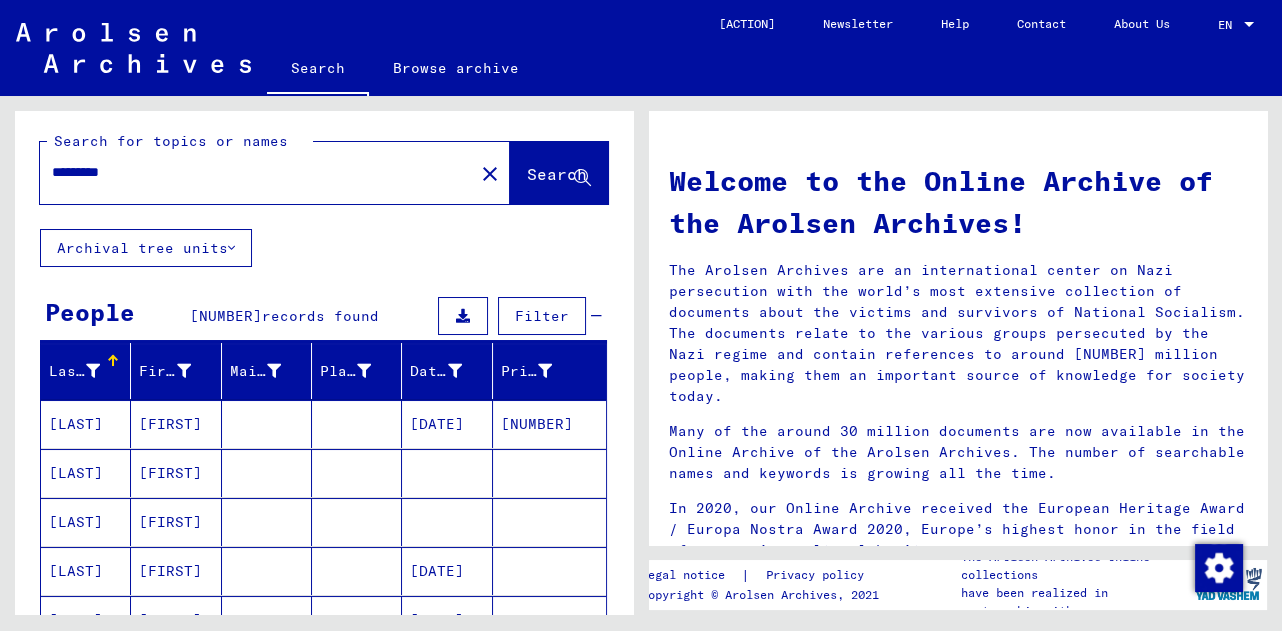 click on "*********" at bounding box center (251, 172) 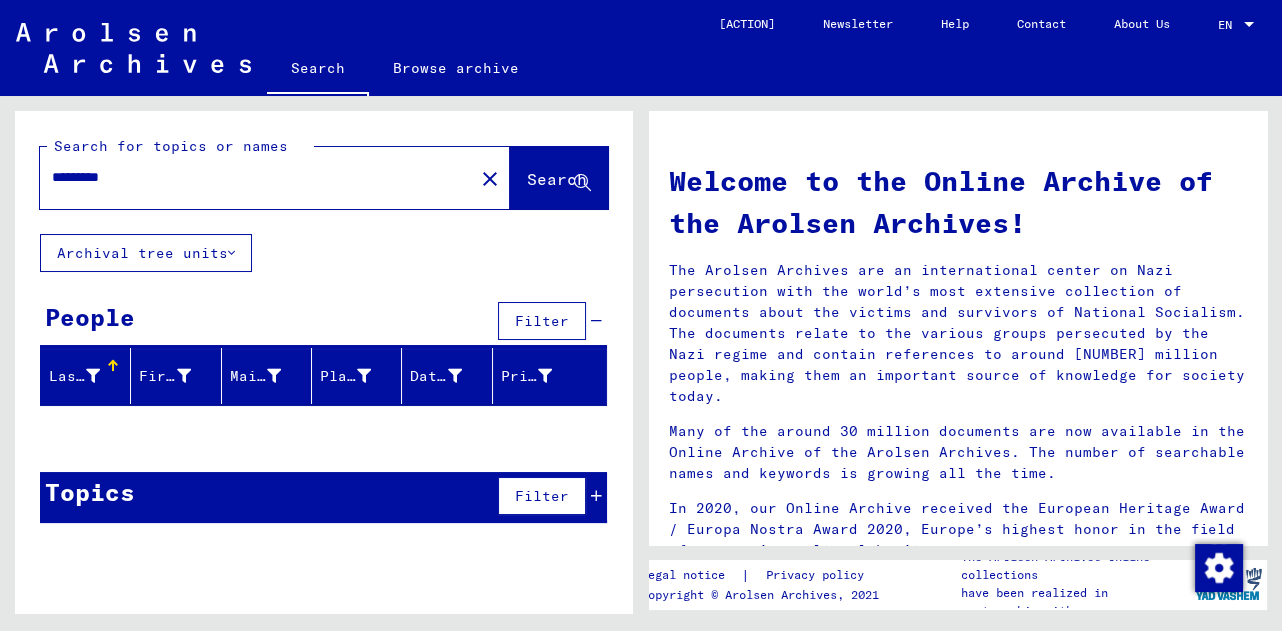 click on "*********" at bounding box center [251, 177] 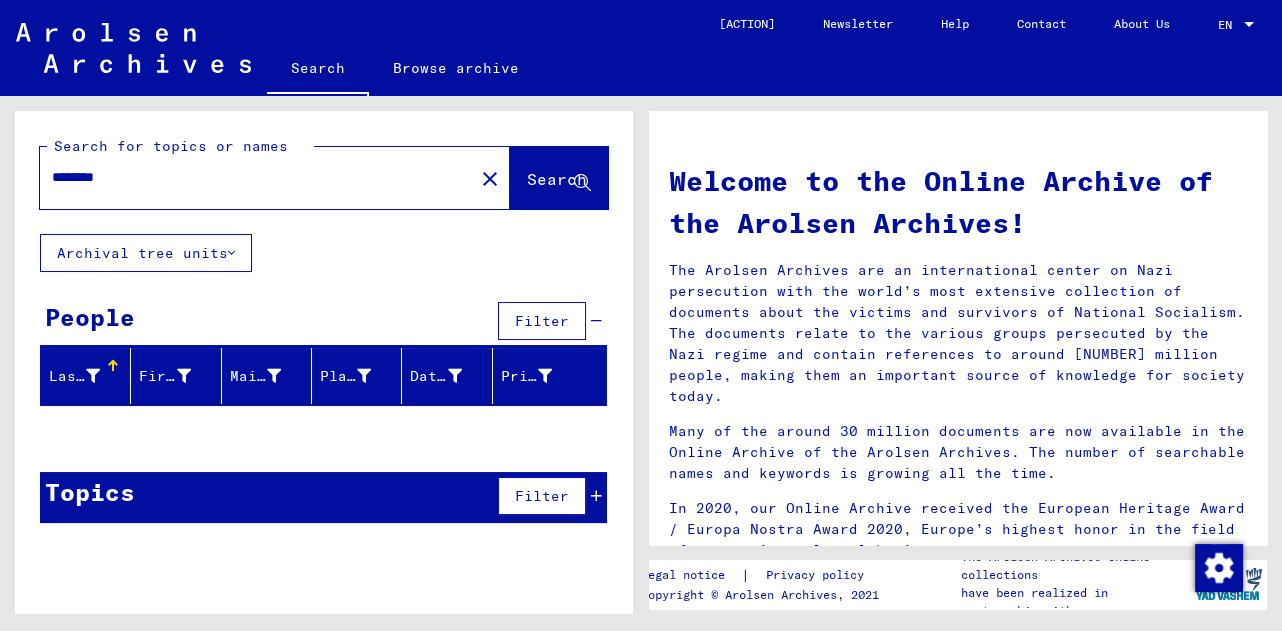 click on "********" at bounding box center (251, 177) 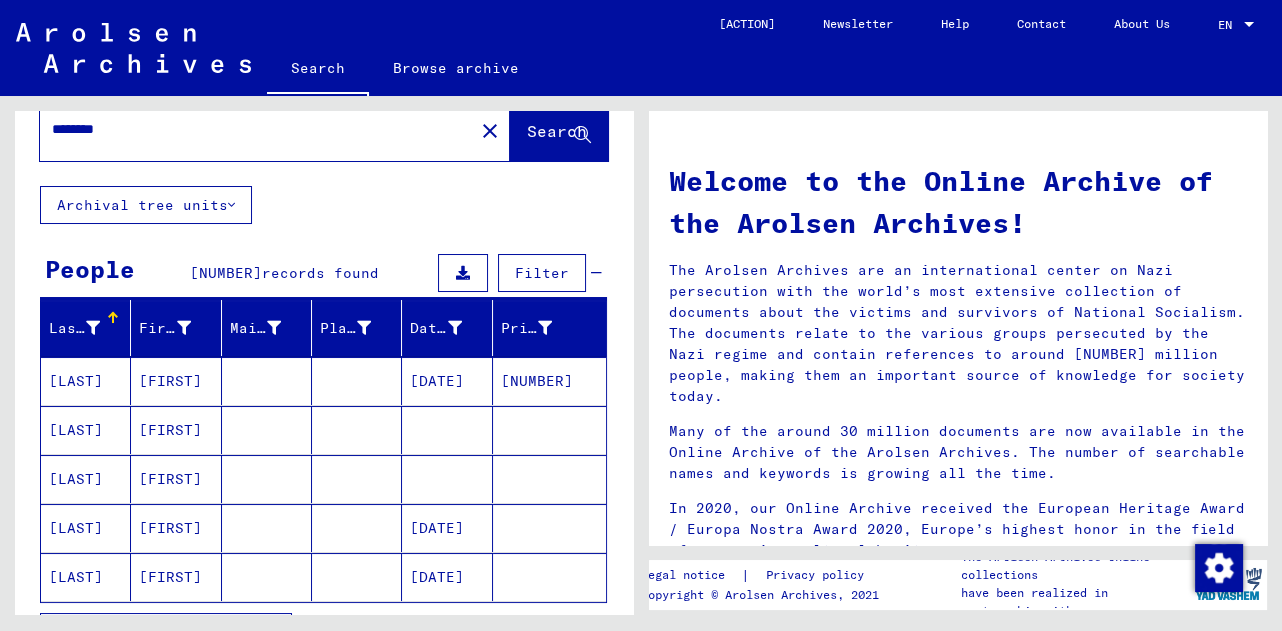 scroll, scrollTop: 50, scrollLeft: 0, axis: vertical 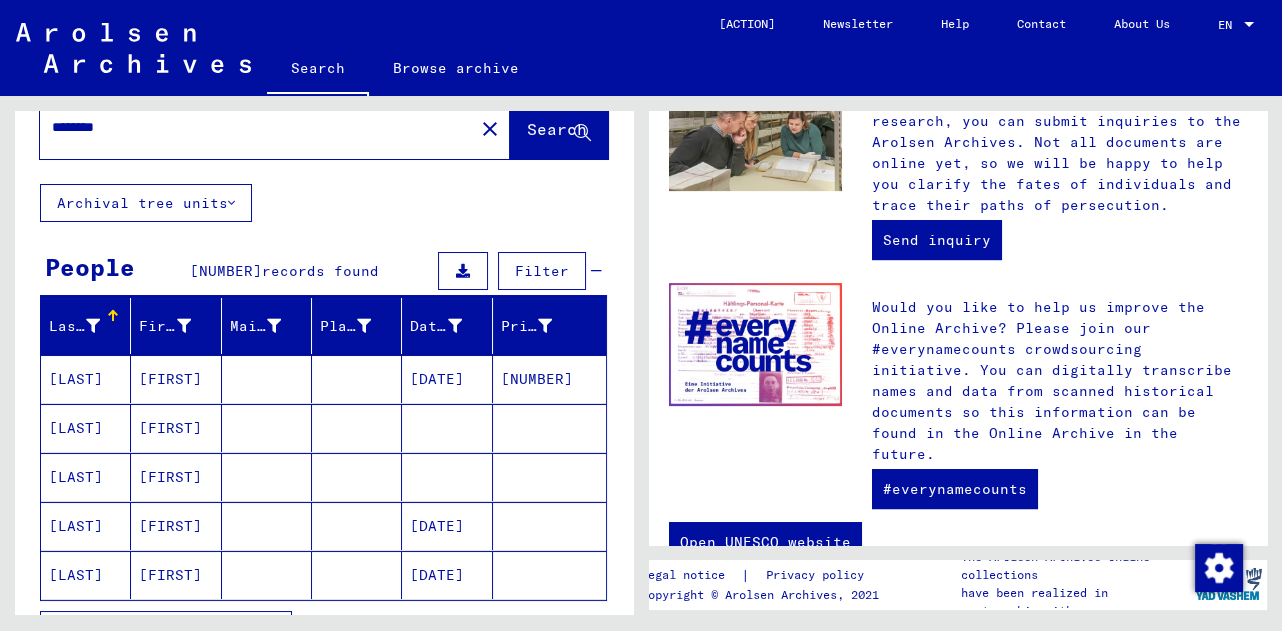 click on "[LAST]" at bounding box center (86, 379) 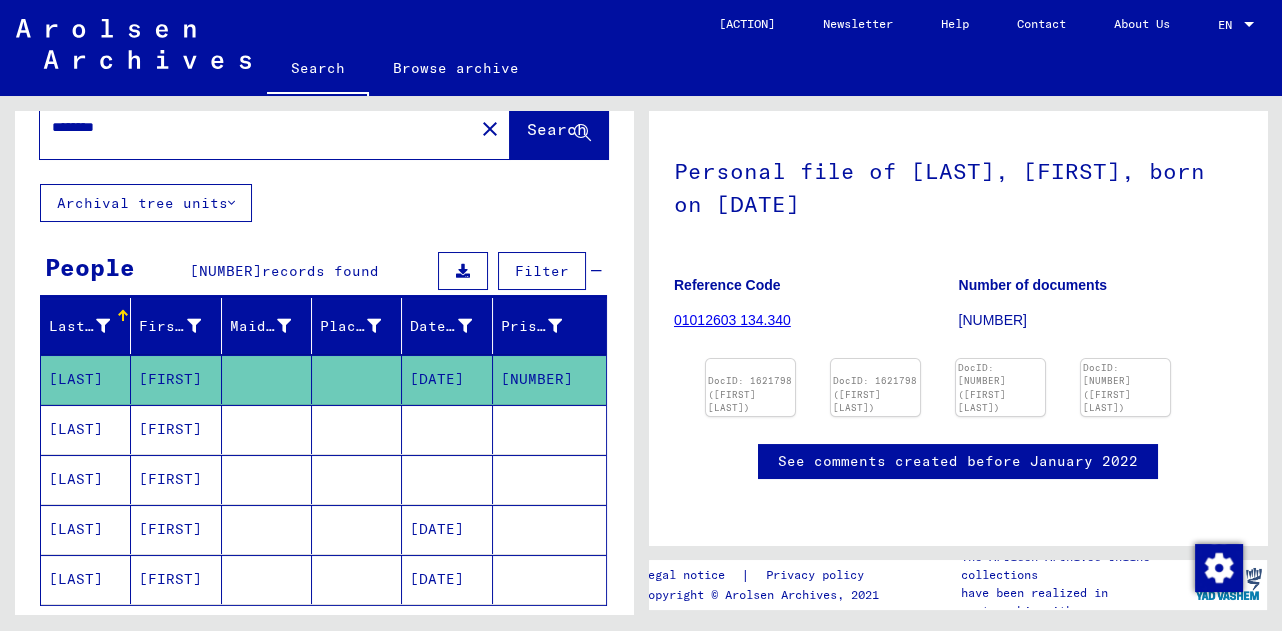 scroll, scrollTop: 293, scrollLeft: 0, axis: vertical 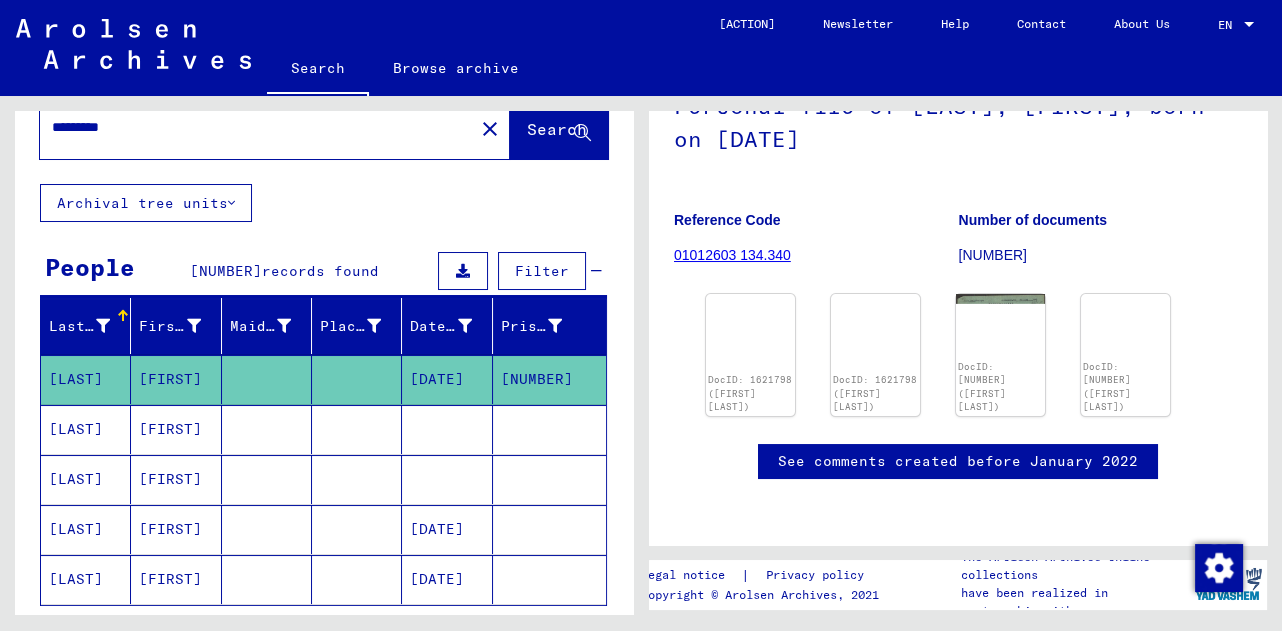 click on "*********" at bounding box center (257, 127) 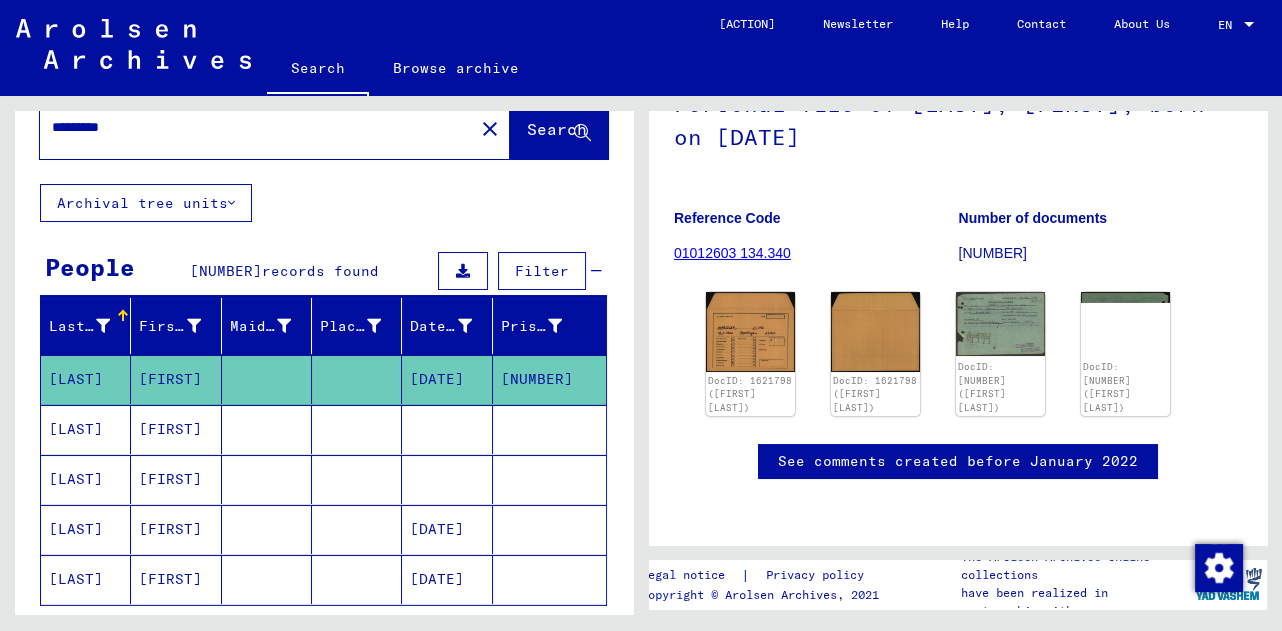scroll, scrollTop: 0, scrollLeft: 0, axis: both 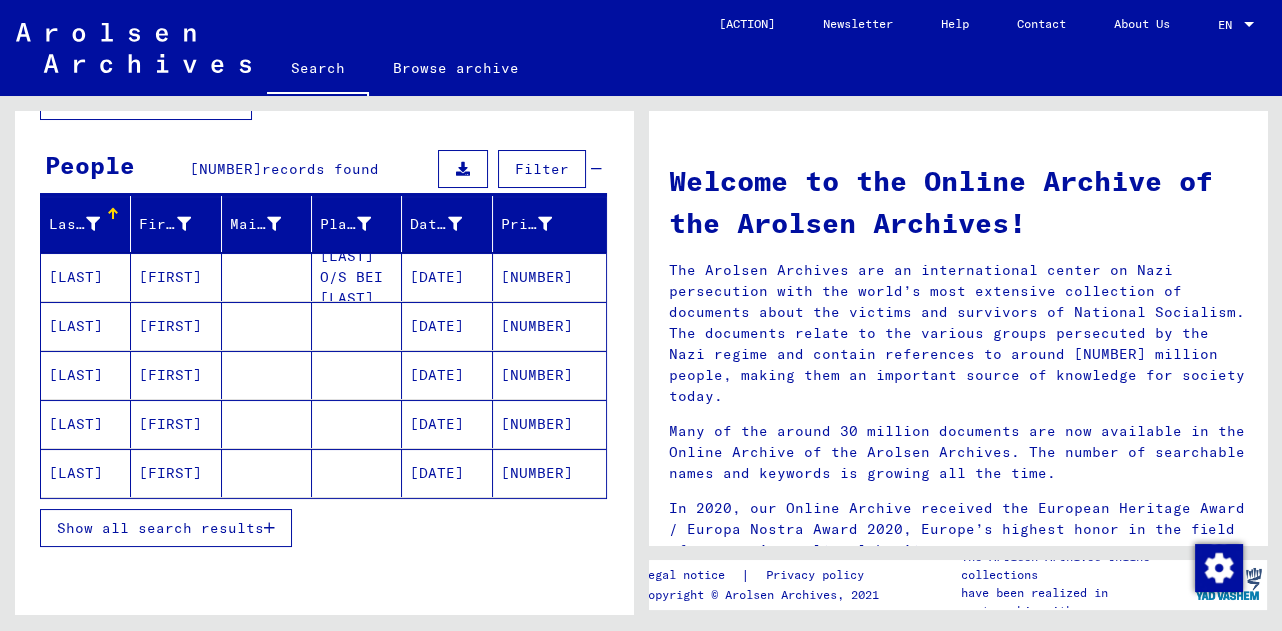 click on "Show all search results" at bounding box center (160, 528) 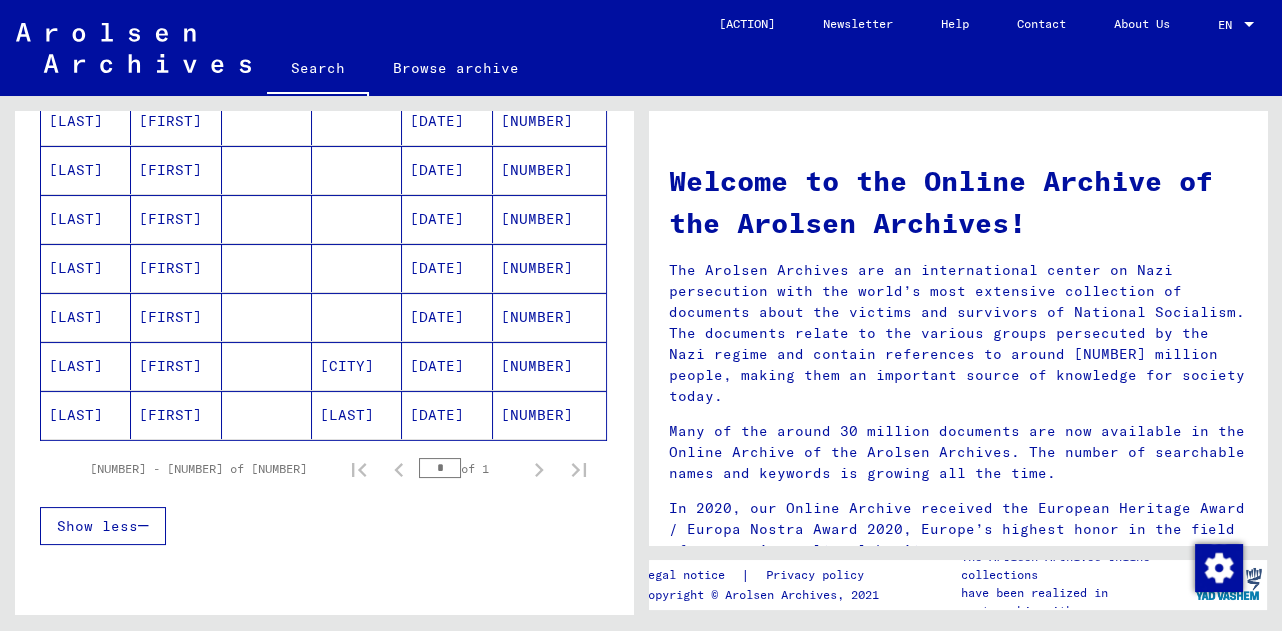 scroll, scrollTop: 405, scrollLeft: 0, axis: vertical 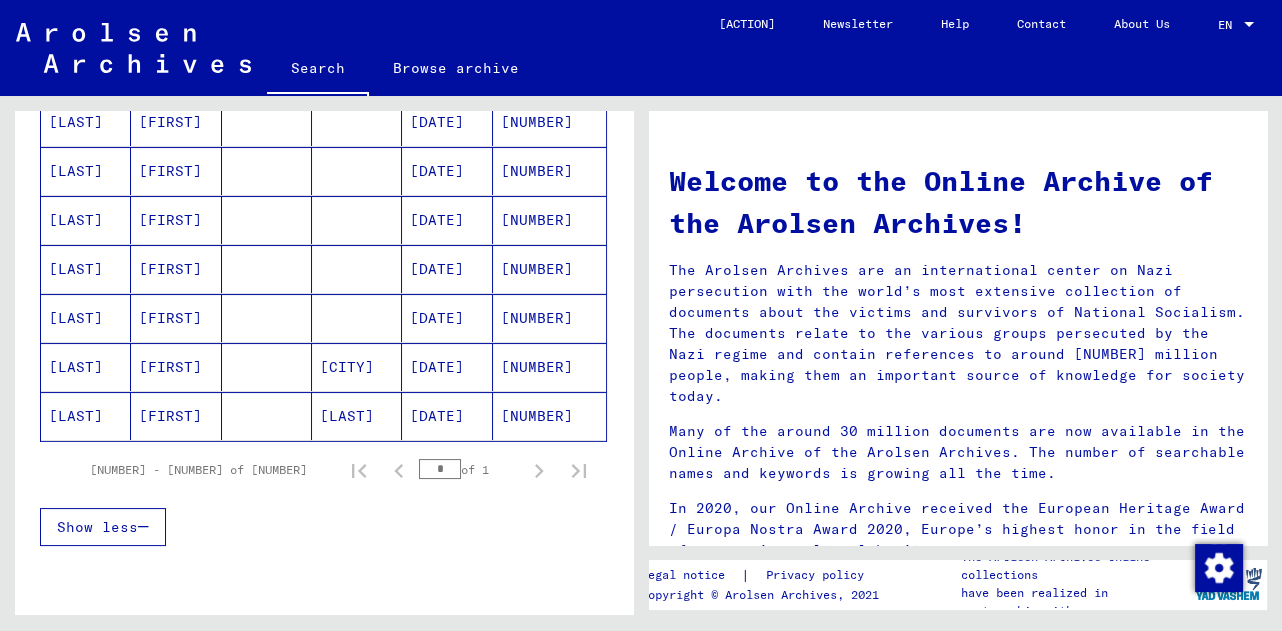 click on "[LAST]" at bounding box center (86, 24) 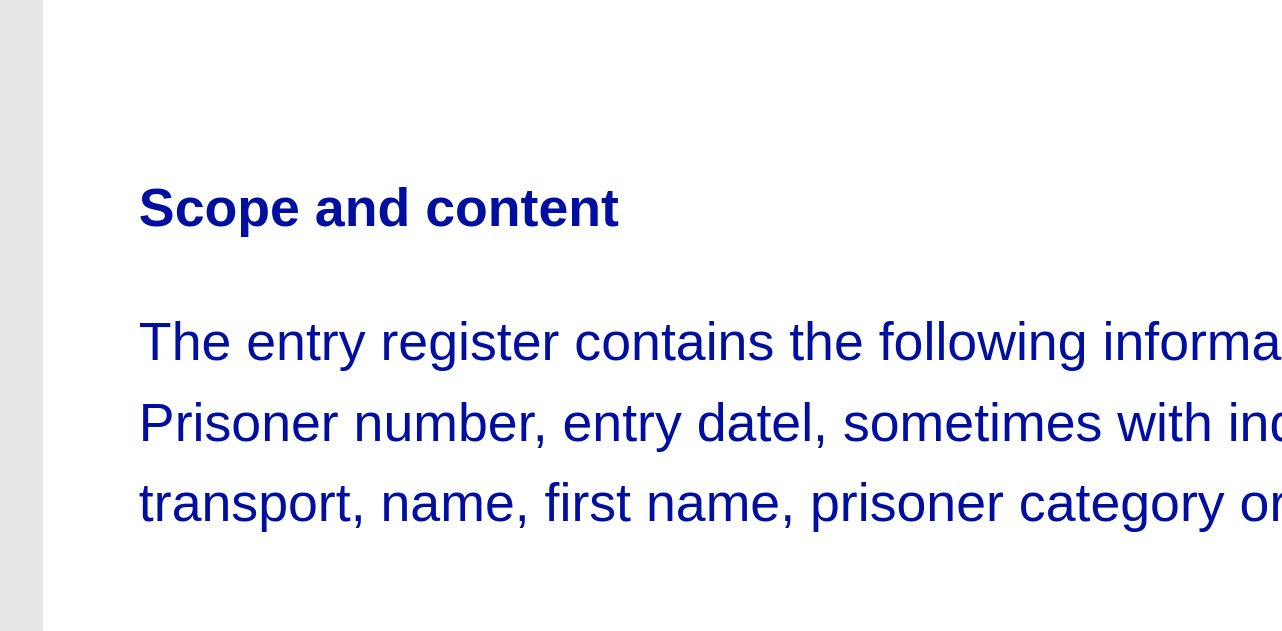 scroll, scrollTop: 441, scrollLeft: 0, axis: vertical 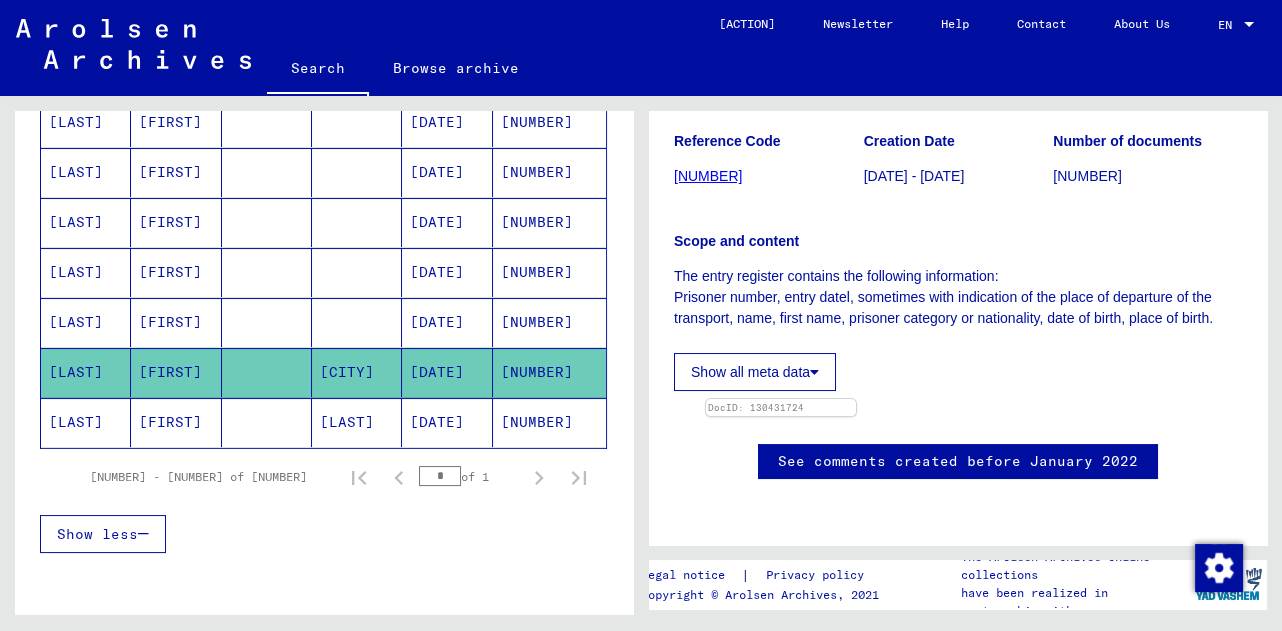 click on "[LAST]" at bounding box center [86, 22] 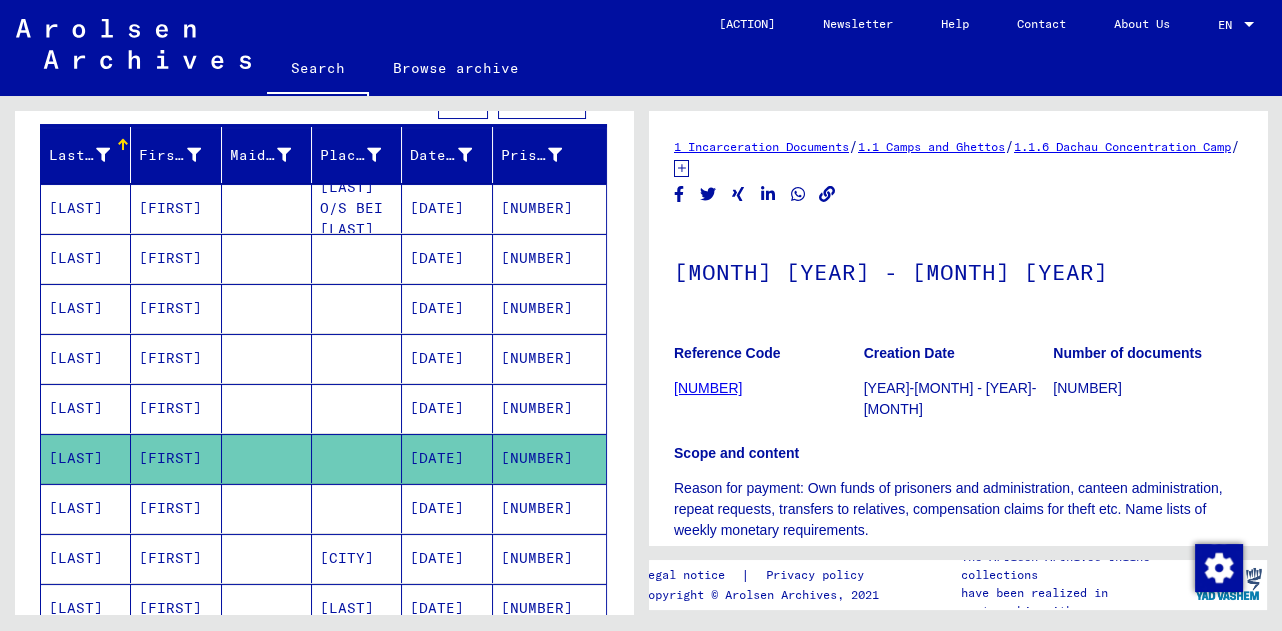 scroll, scrollTop: 203, scrollLeft: 0, axis: vertical 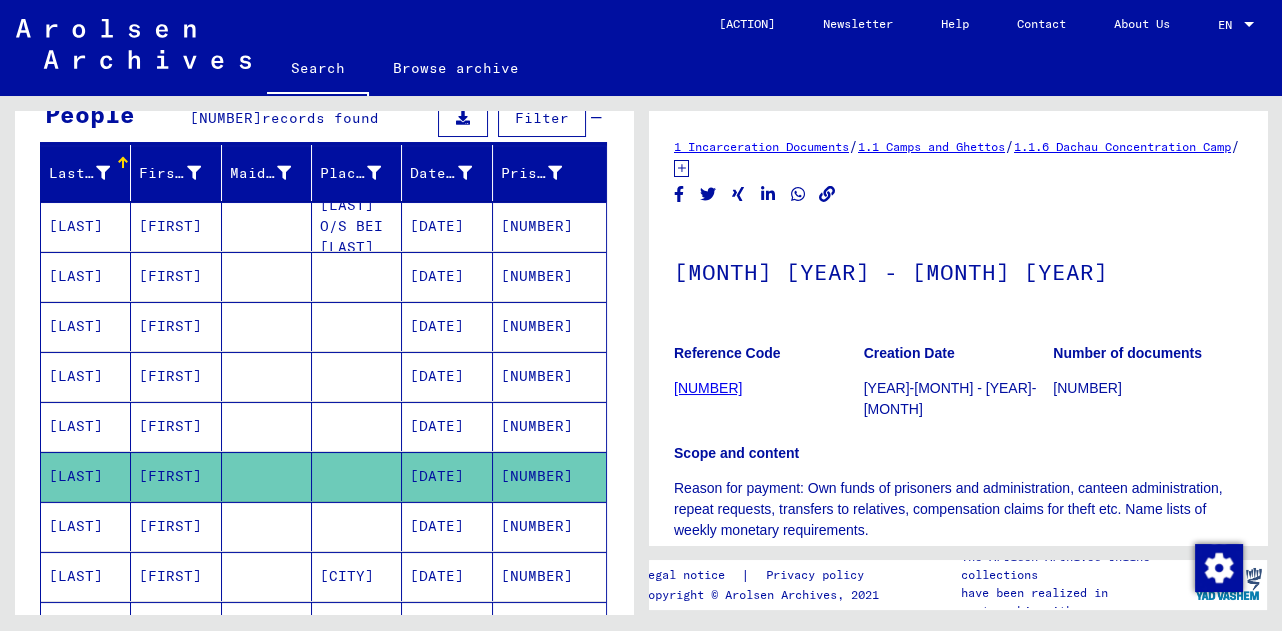 click on "[LAST] O/S BEI [LAST]" at bounding box center [357, 226] 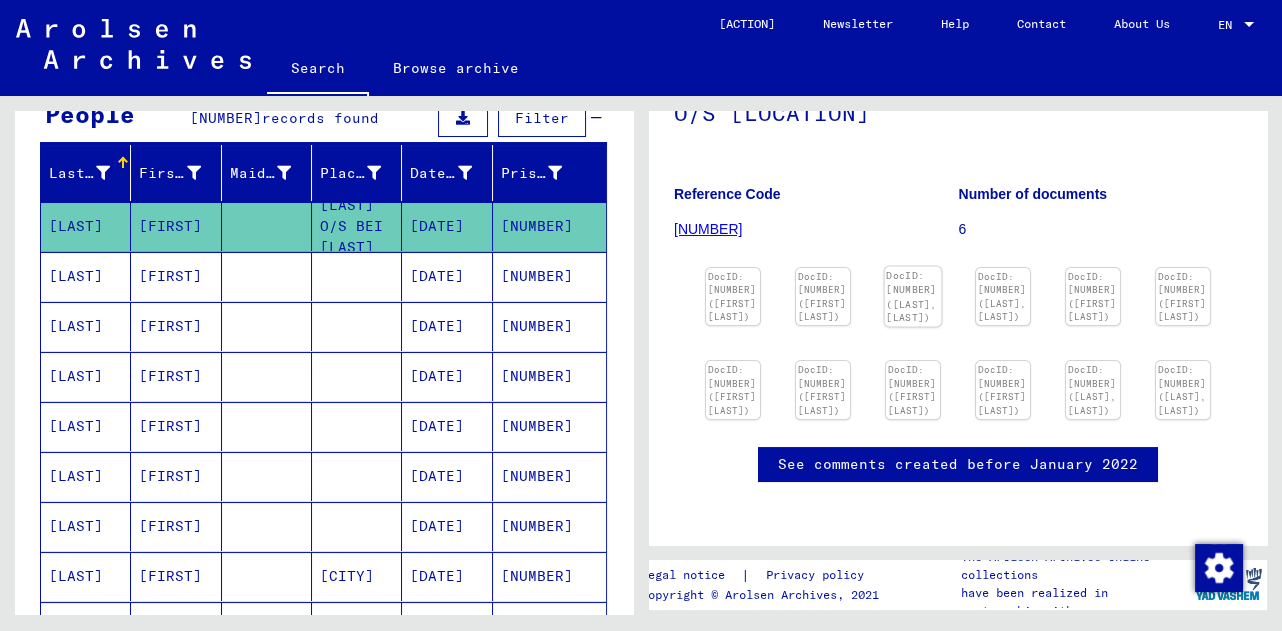 scroll, scrollTop: 346, scrollLeft: 0, axis: vertical 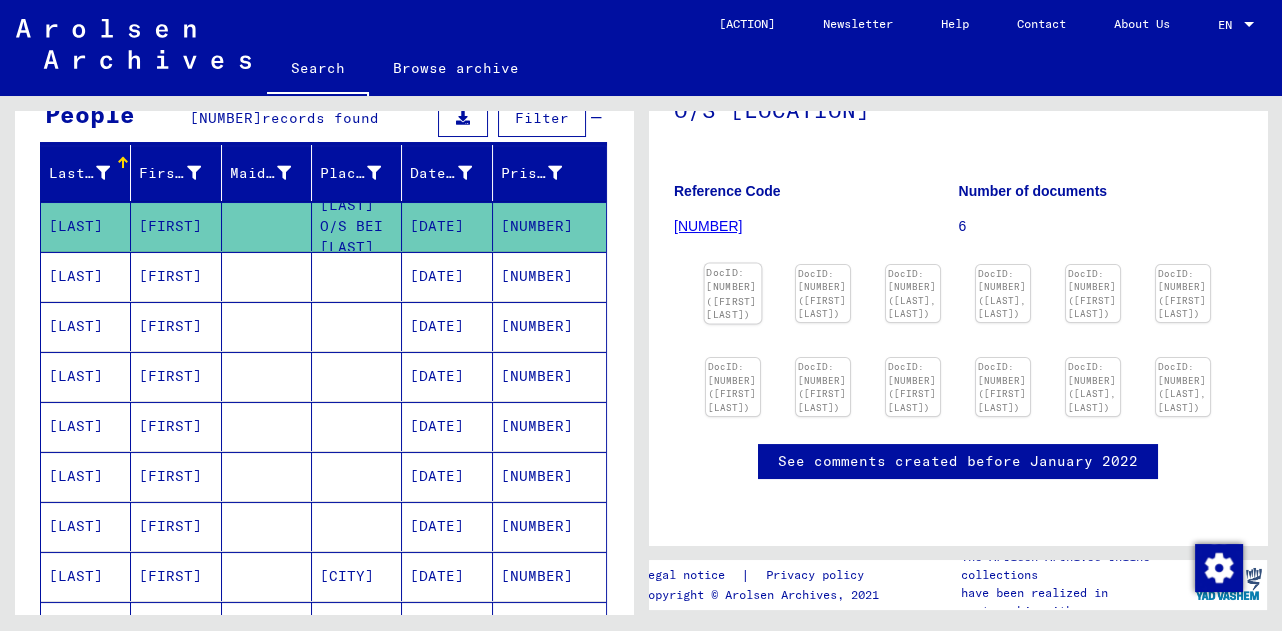 click on "DocID: [NUMBER] ([FIRST] [LAST])" at bounding box center [733, 294] 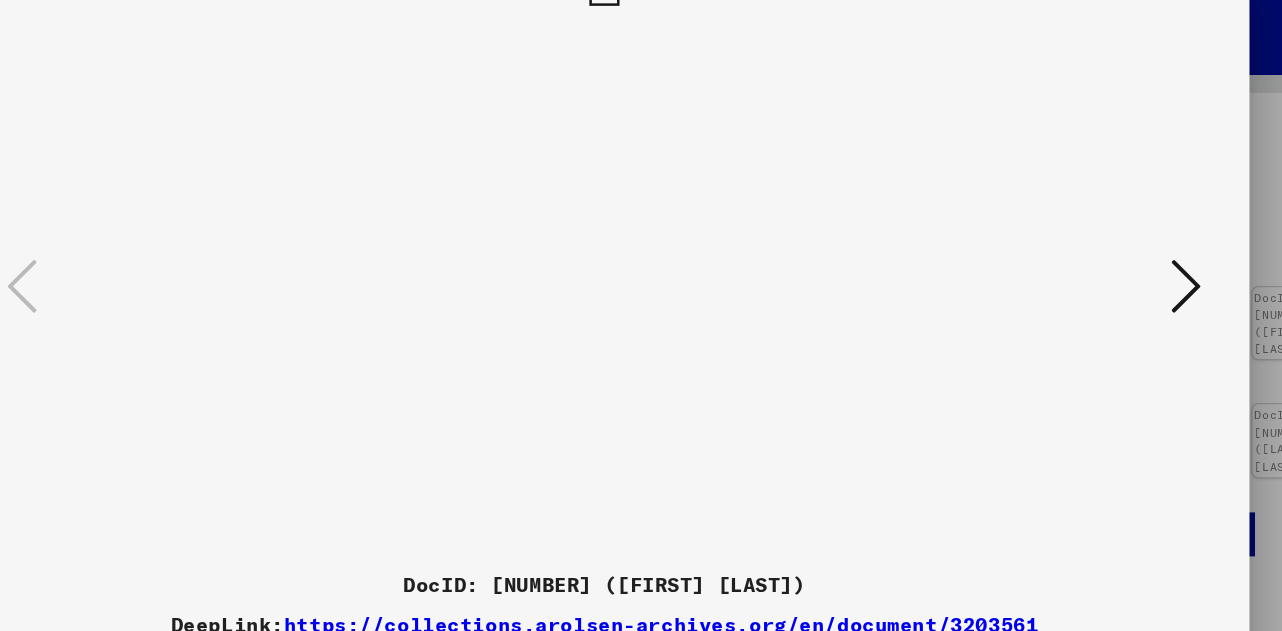 click at bounding box center (1104, 264) 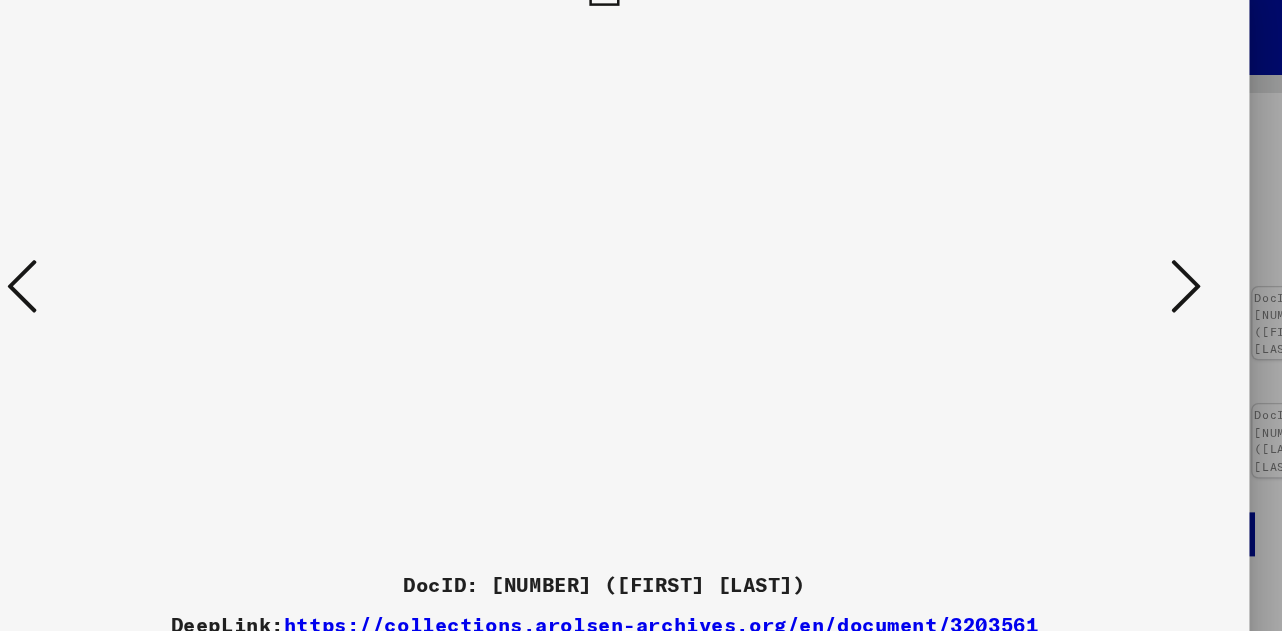 click at bounding box center (1104, 264) 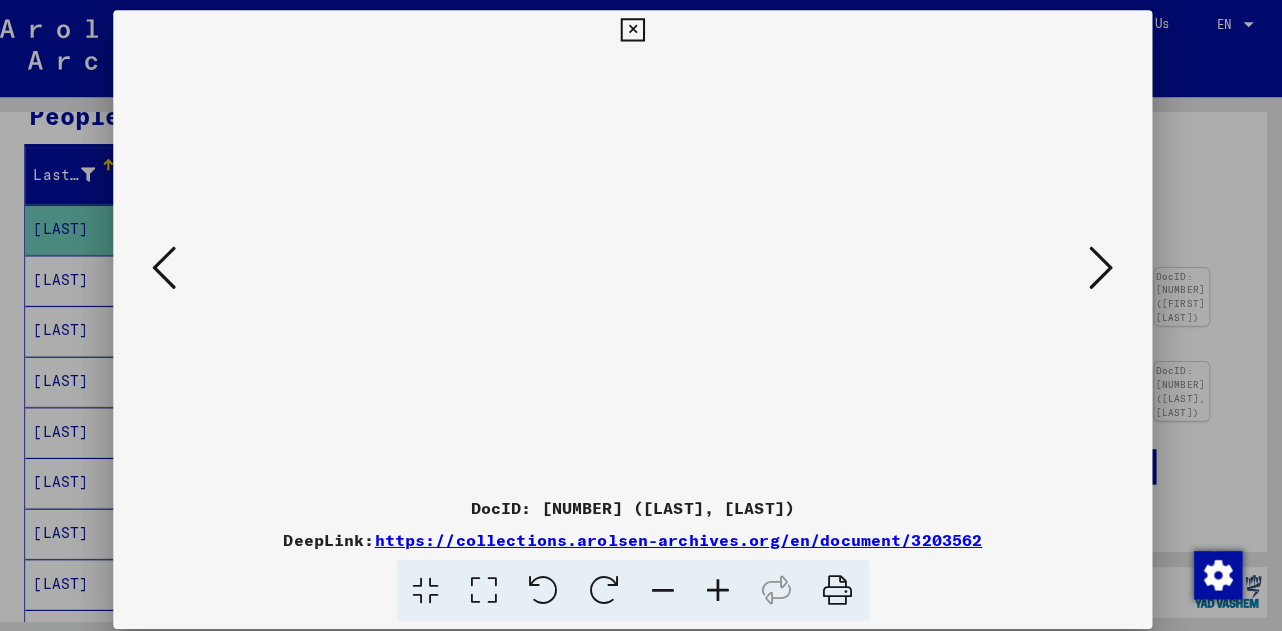 click at bounding box center (1104, 264) 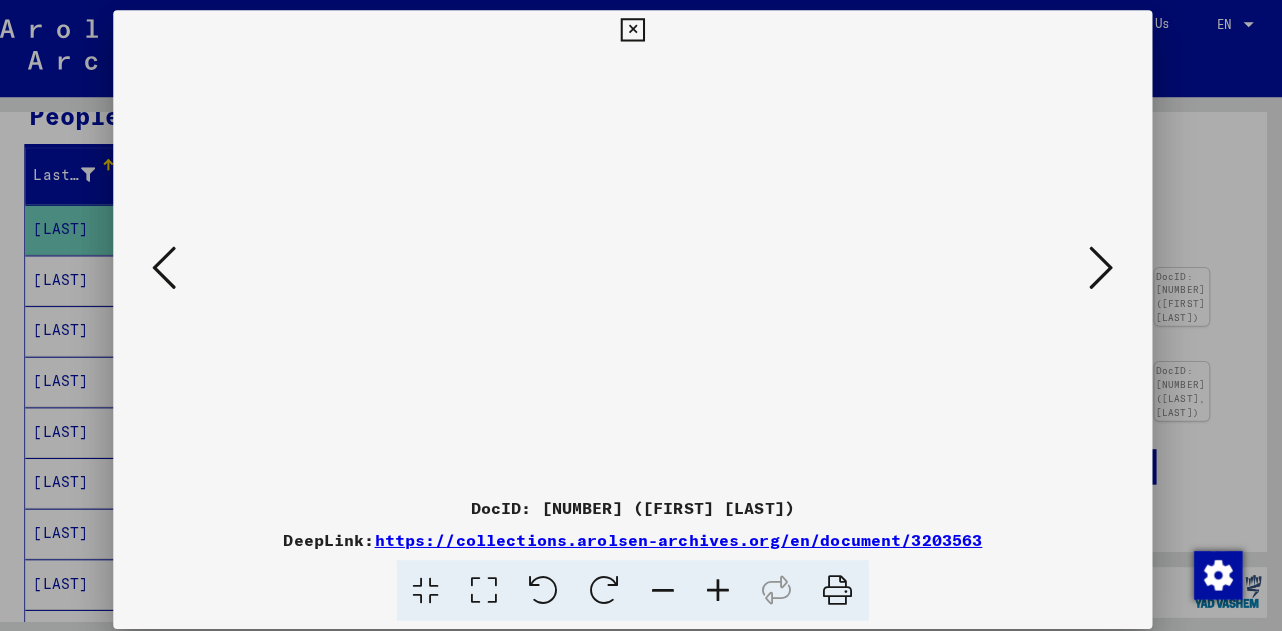 click at bounding box center [1104, 264] 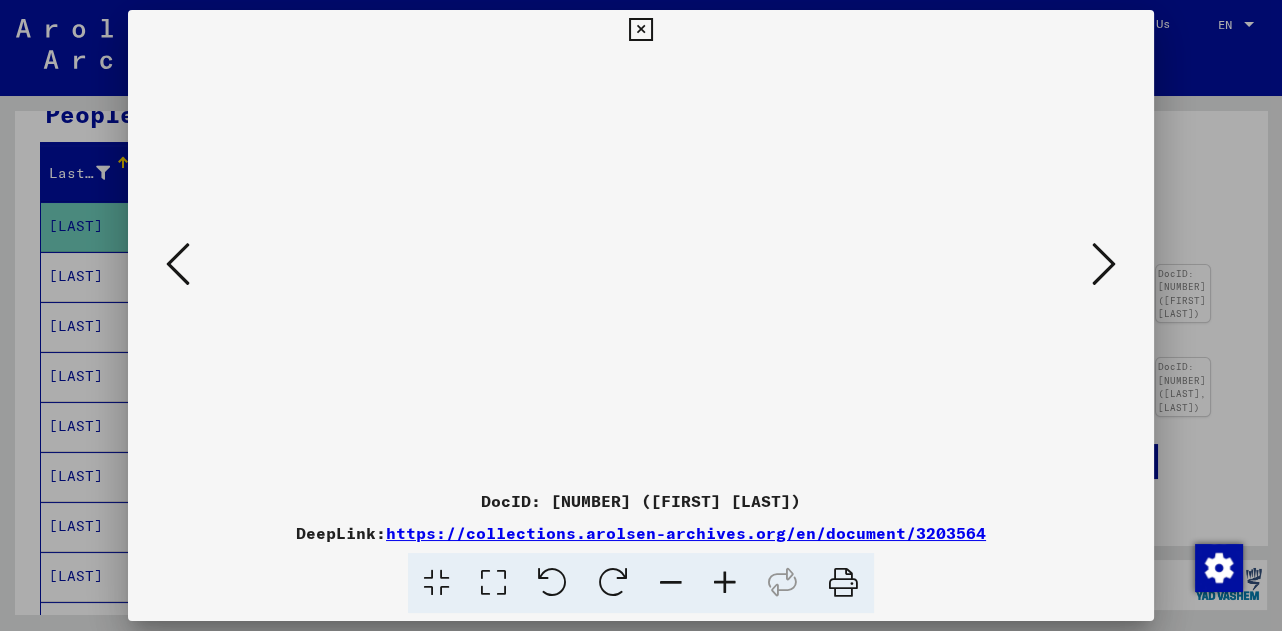 click at bounding box center (1104, 264) 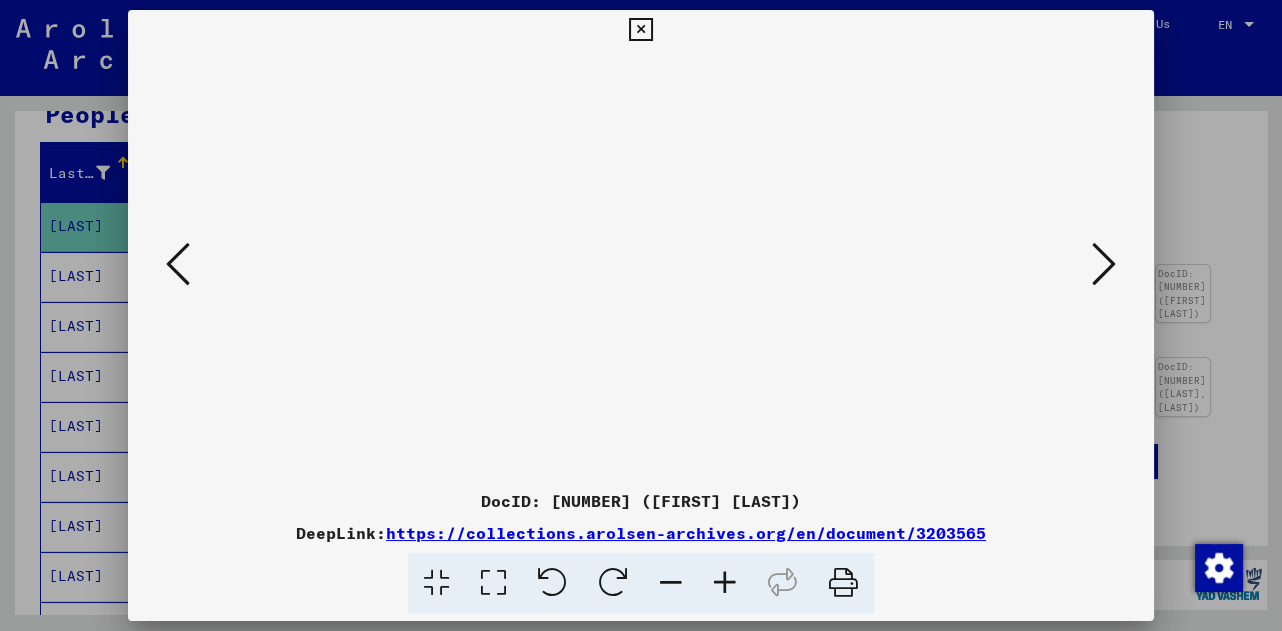 click at bounding box center [1104, 264] 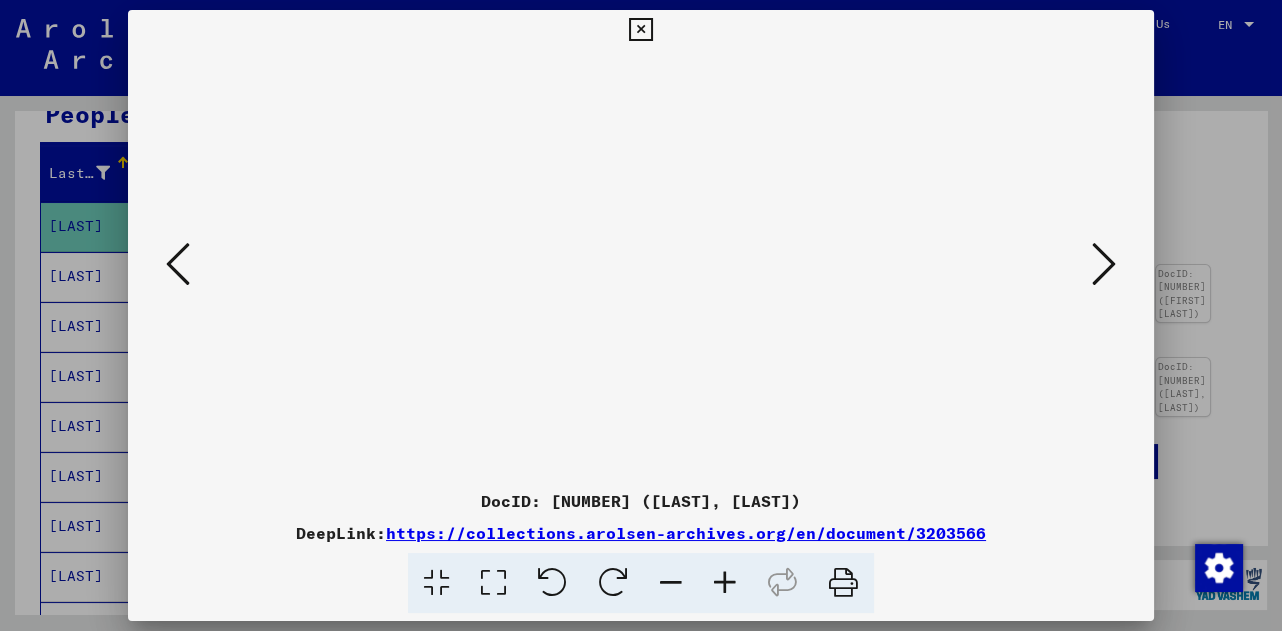 click at bounding box center (178, 265) 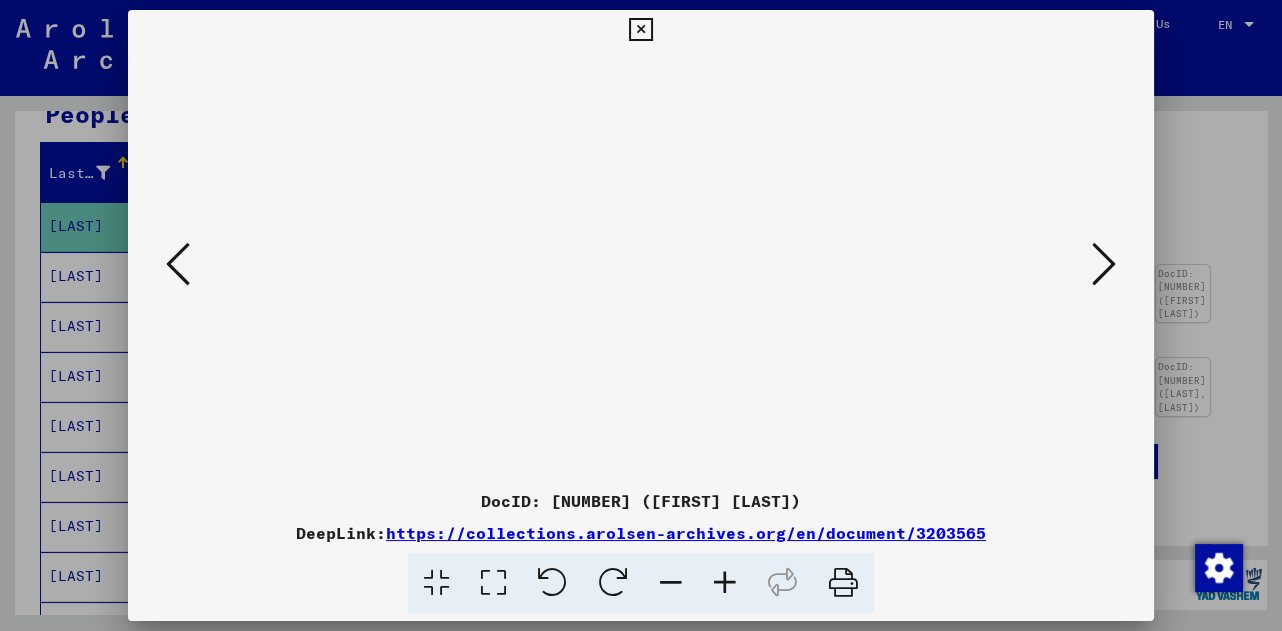 click at bounding box center [1104, 264] 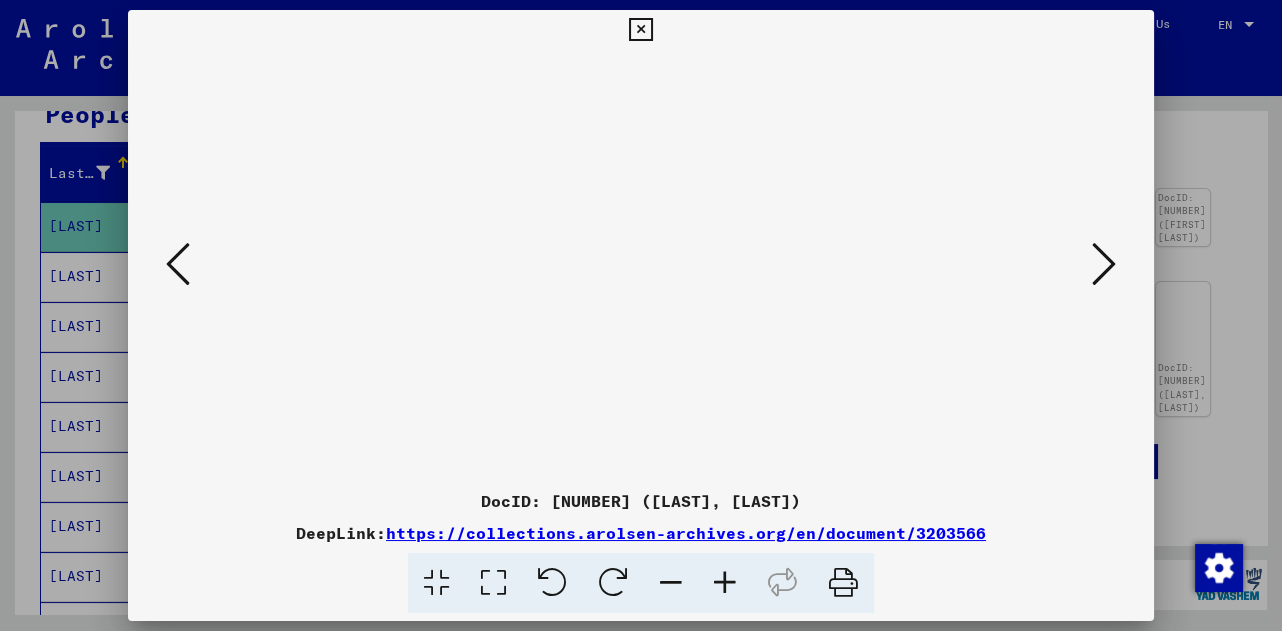drag, startPoint x: 1109, startPoint y: 262, endPoint x: 926, endPoint y: 330, distance: 195.22551 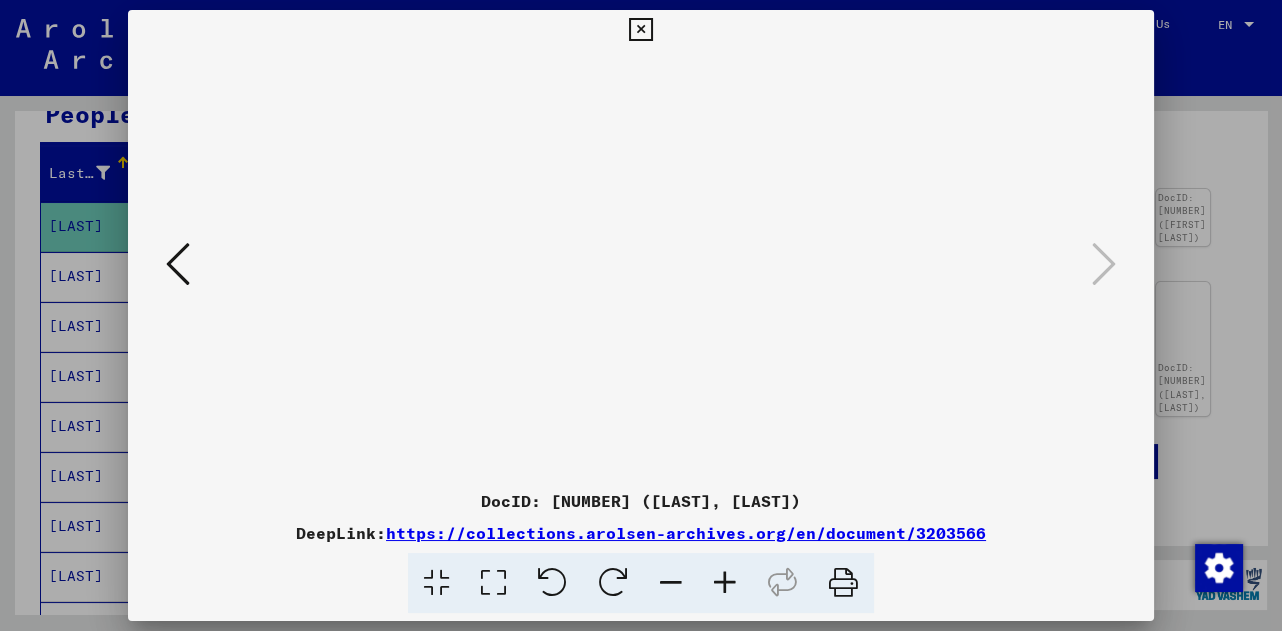 click at bounding box center [640, 30] 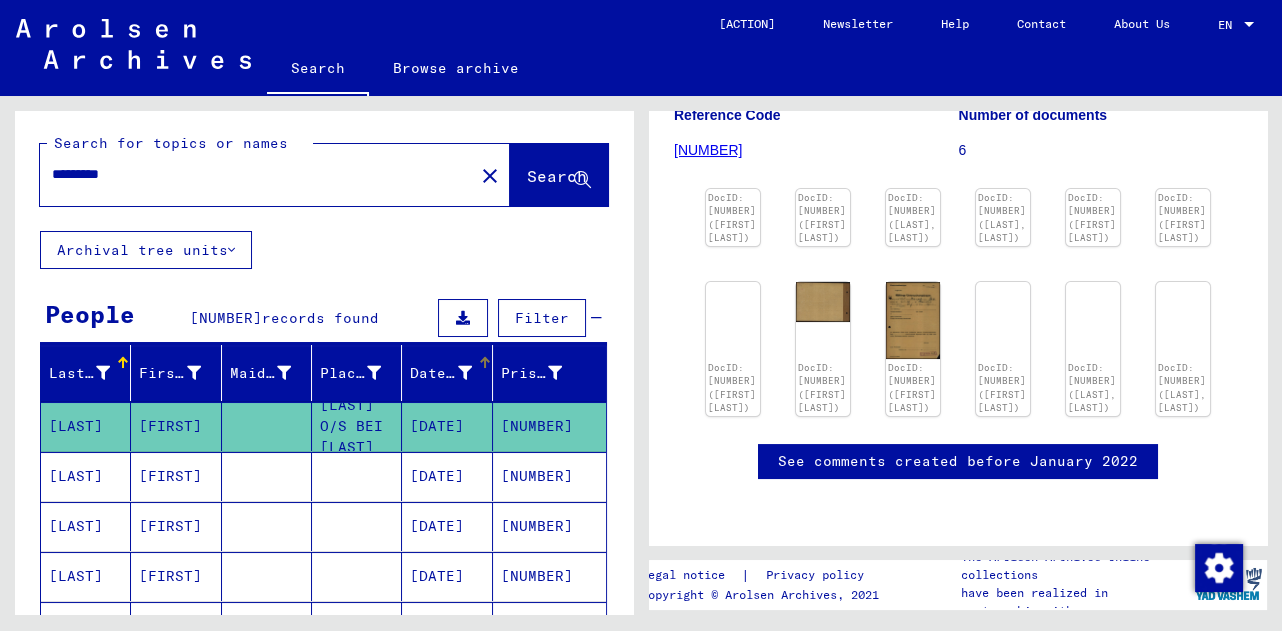 scroll, scrollTop: 0, scrollLeft: 0, axis: both 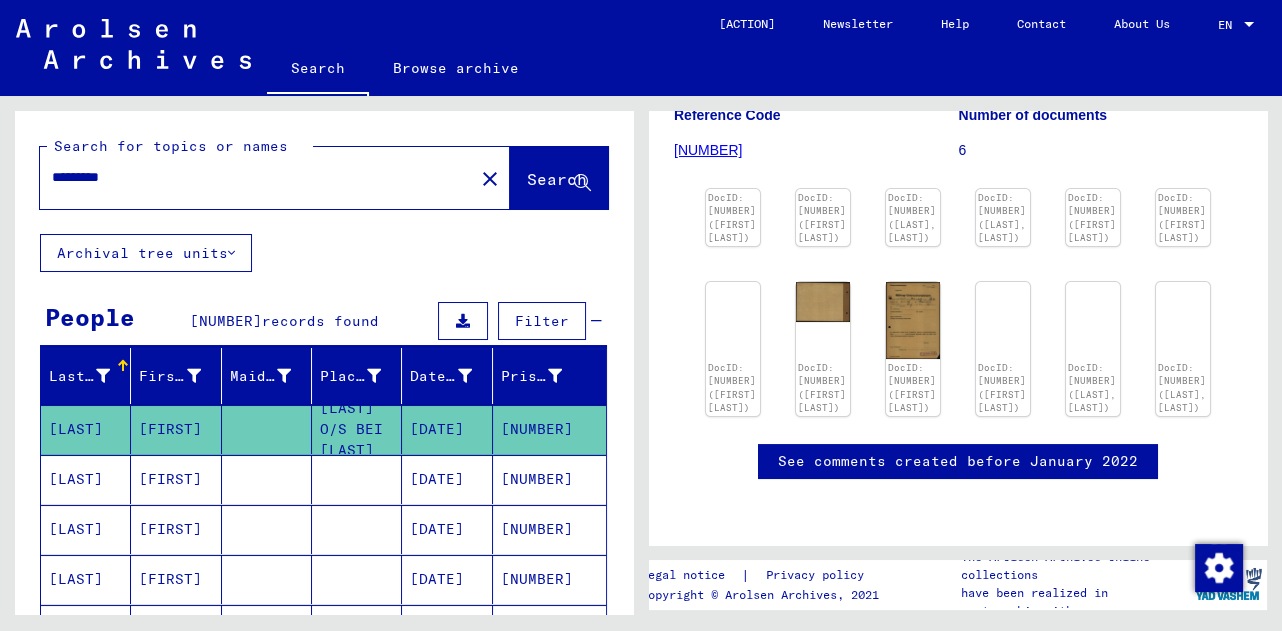 drag, startPoint x: 135, startPoint y: 182, endPoint x: -6, endPoint y: 176, distance: 141.12761 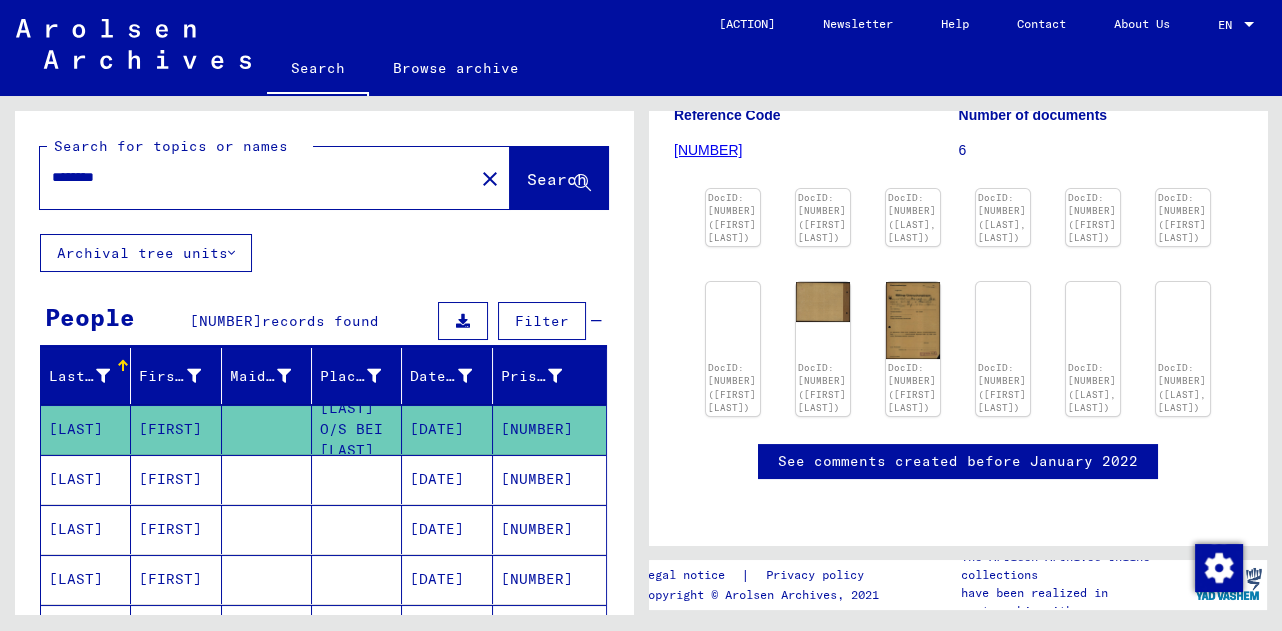 type on "********" 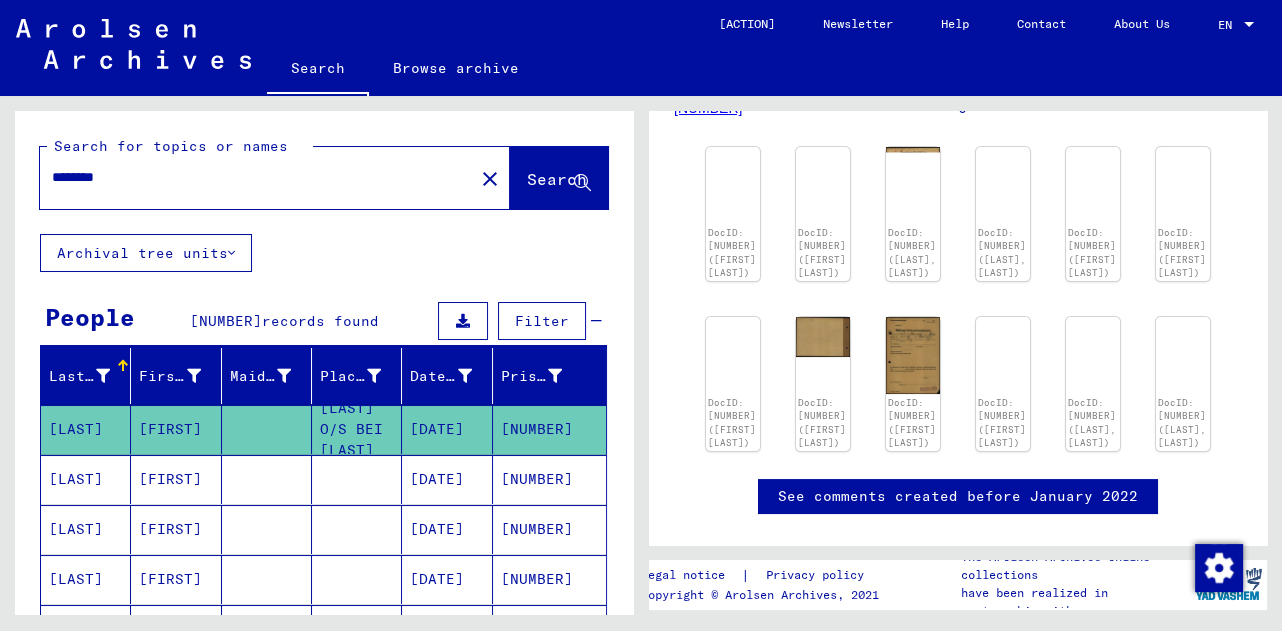 click on "Search" at bounding box center [557, 179] 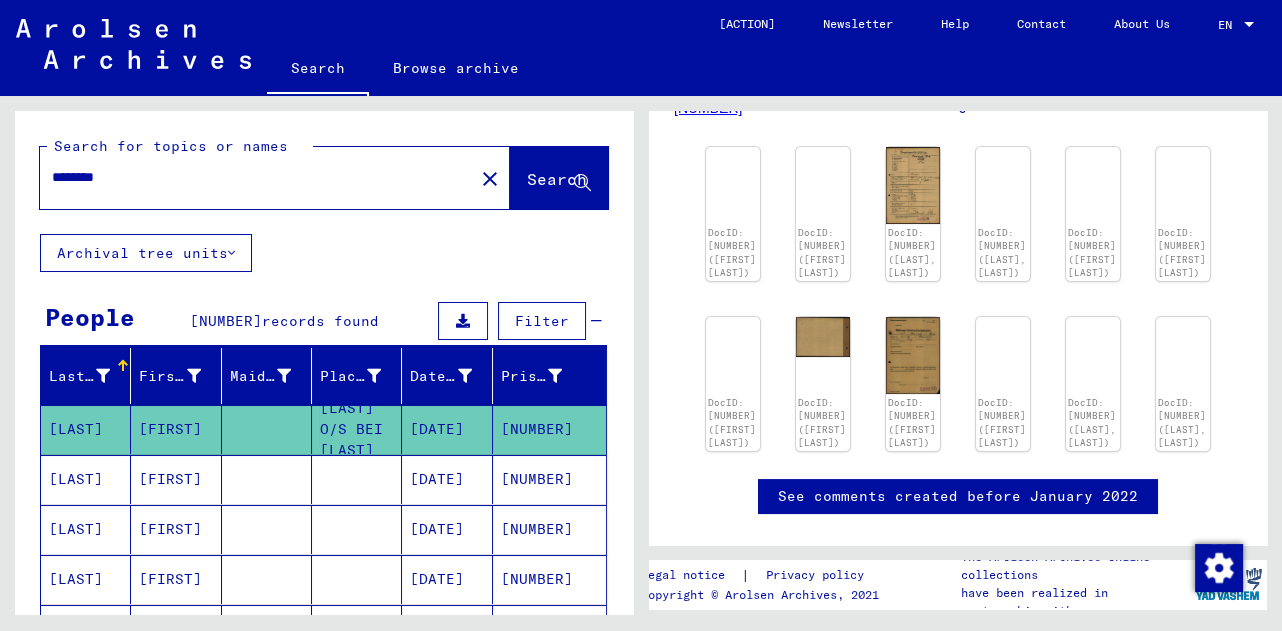 scroll, scrollTop: 0, scrollLeft: 0, axis: both 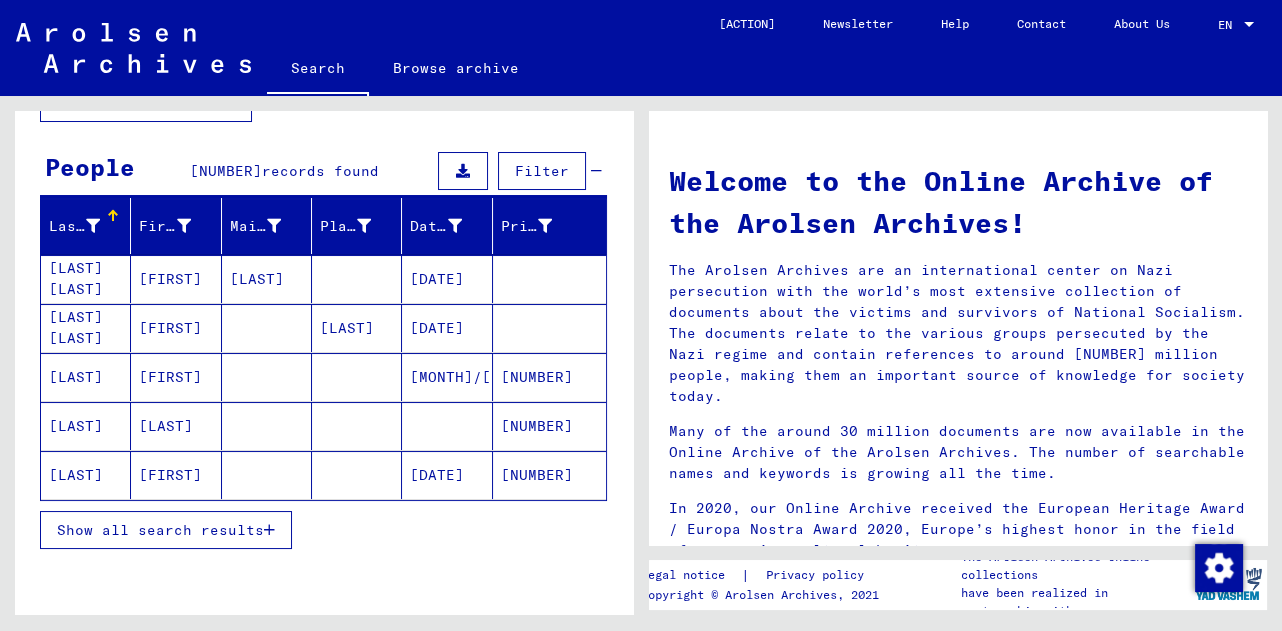 click on "[LAST] [LAST]" at bounding box center (86, 279) 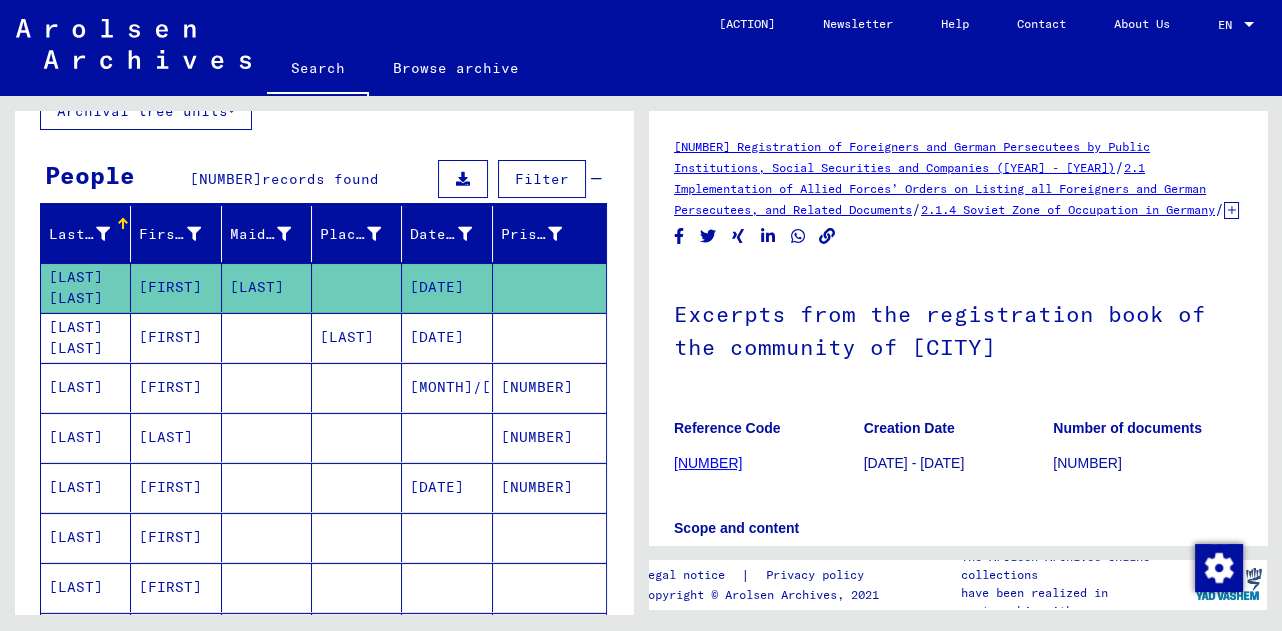 scroll, scrollTop: 86, scrollLeft: 0, axis: vertical 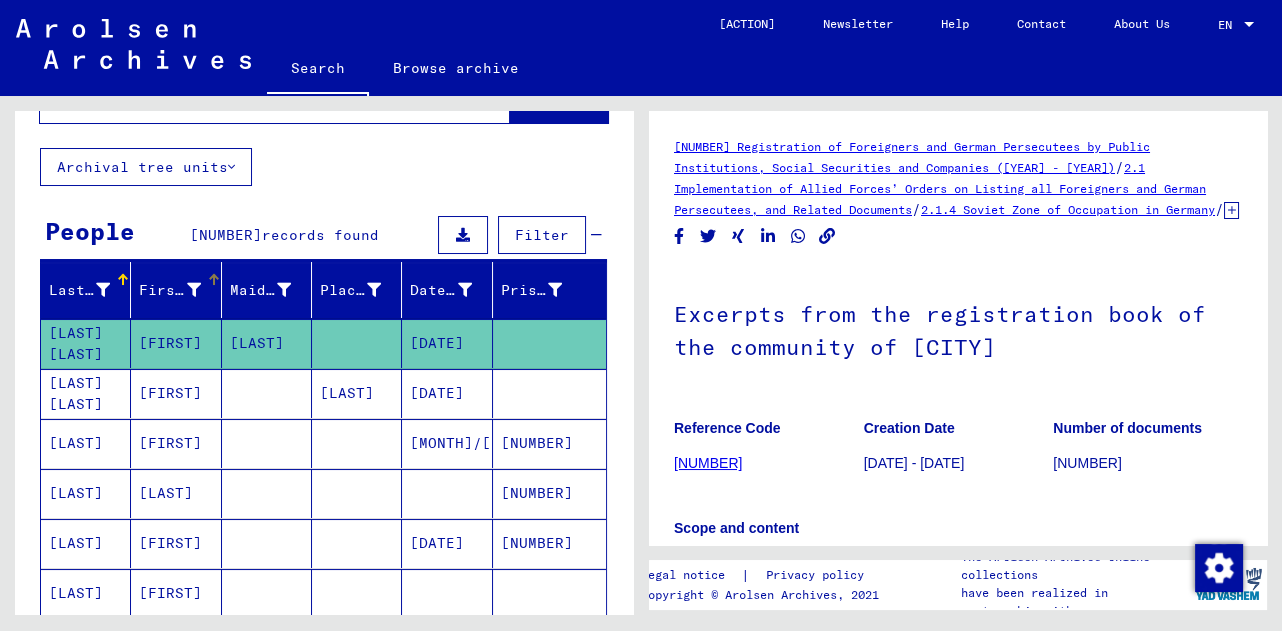 click on "First Name" at bounding box center [169, 290] 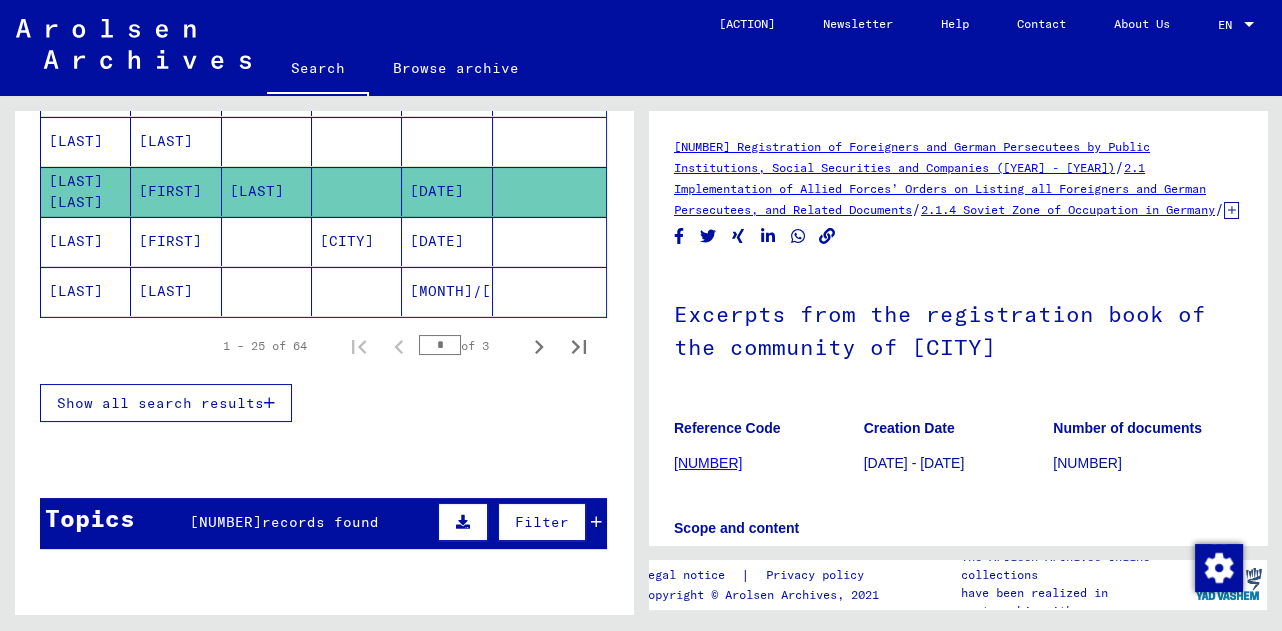 click on "Show all search results" at bounding box center [166, 403] 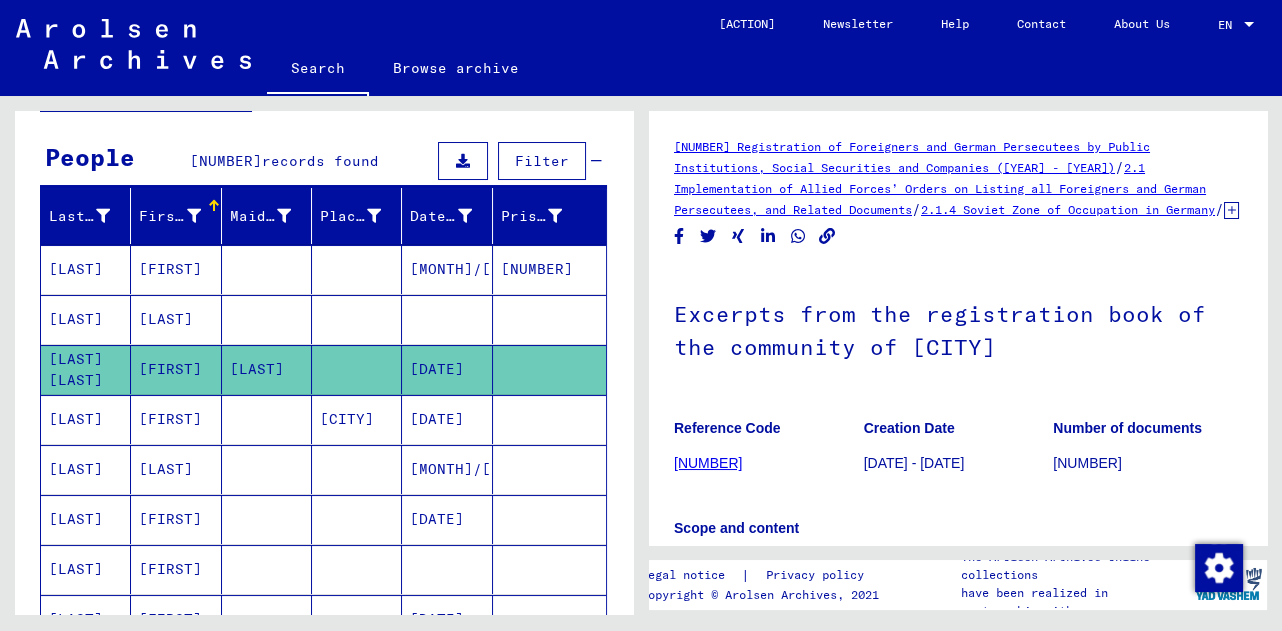 scroll, scrollTop: 159, scrollLeft: 0, axis: vertical 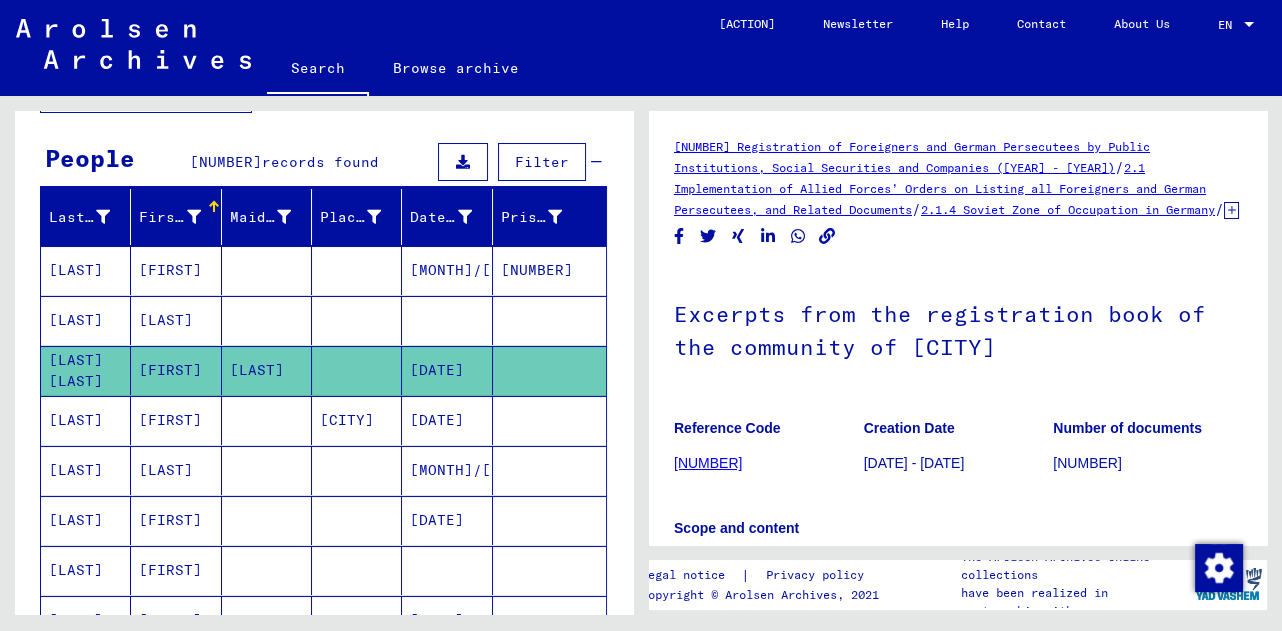 click on "[LAST] [LAST]" at bounding box center [86, 370] 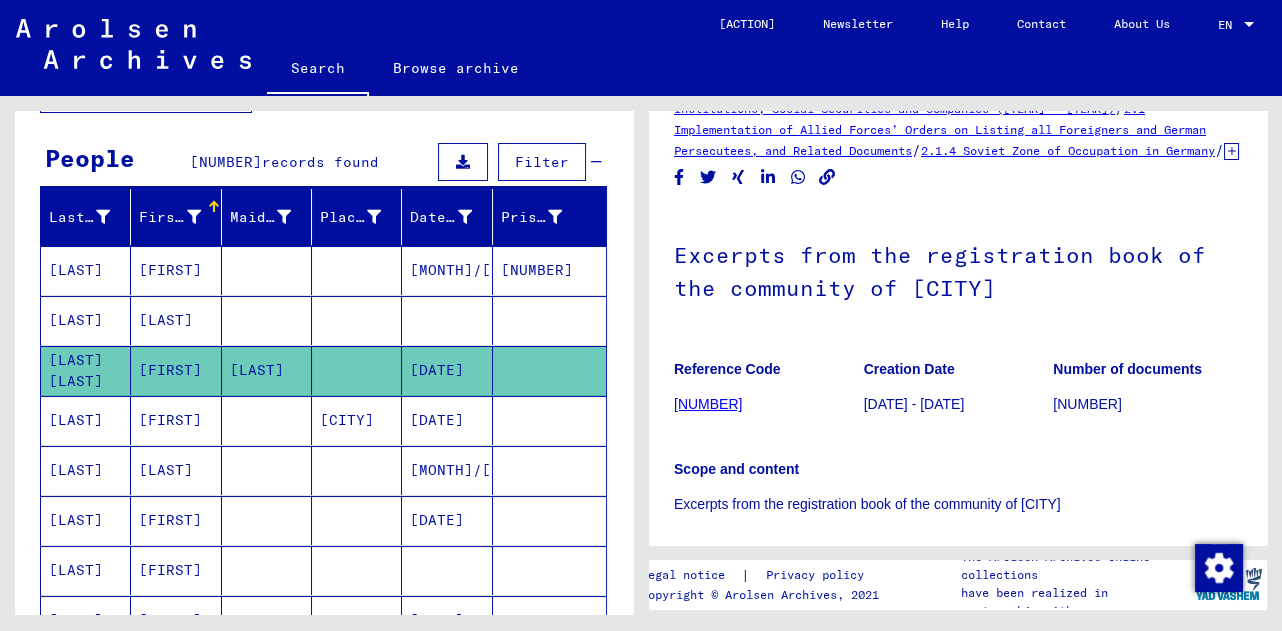scroll, scrollTop: 0, scrollLeft: 0, axis: both 